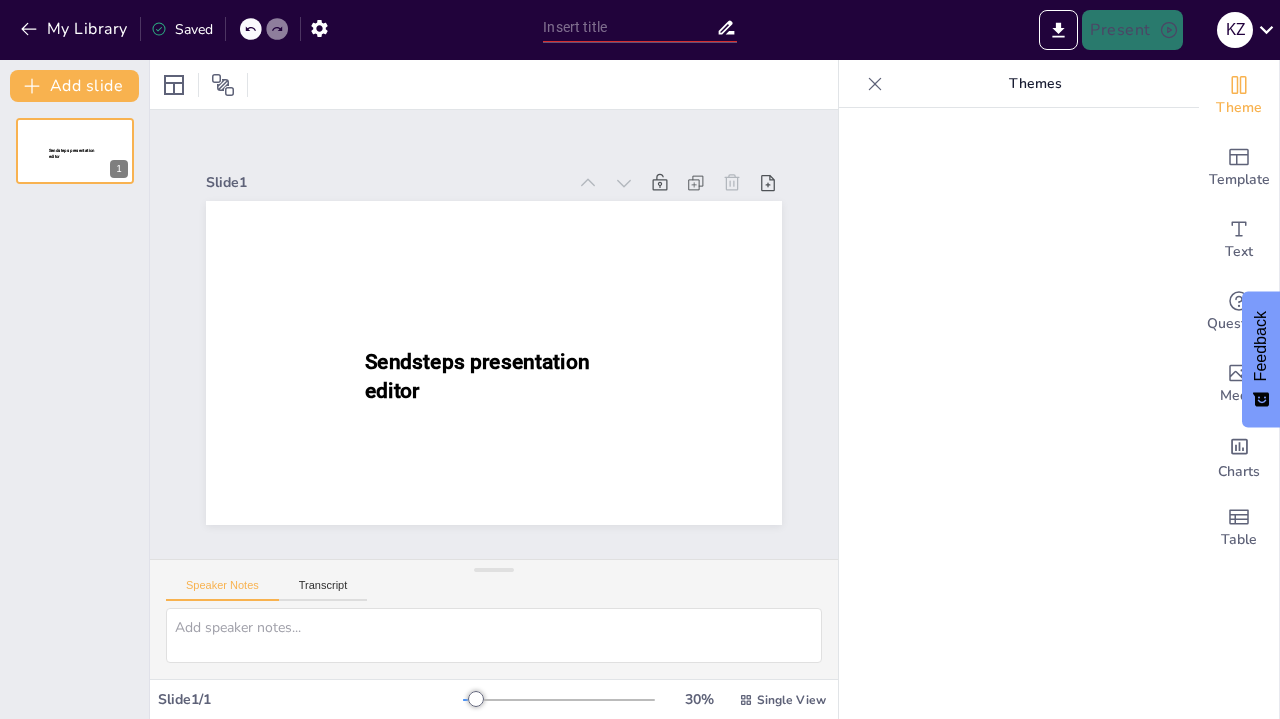 scroll, scrollTop: 0, scrollLeft: 0, axis: both 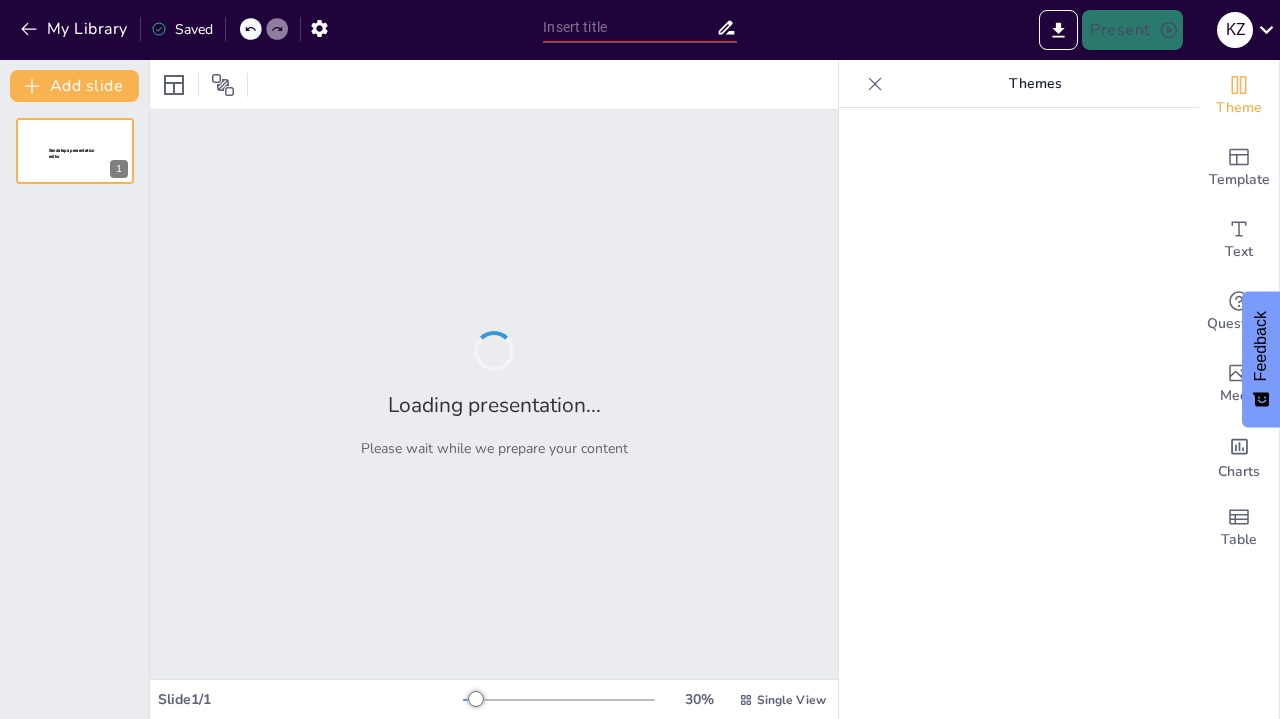 type on "Slope It Like It's Hot: Understanding Linear Functions" 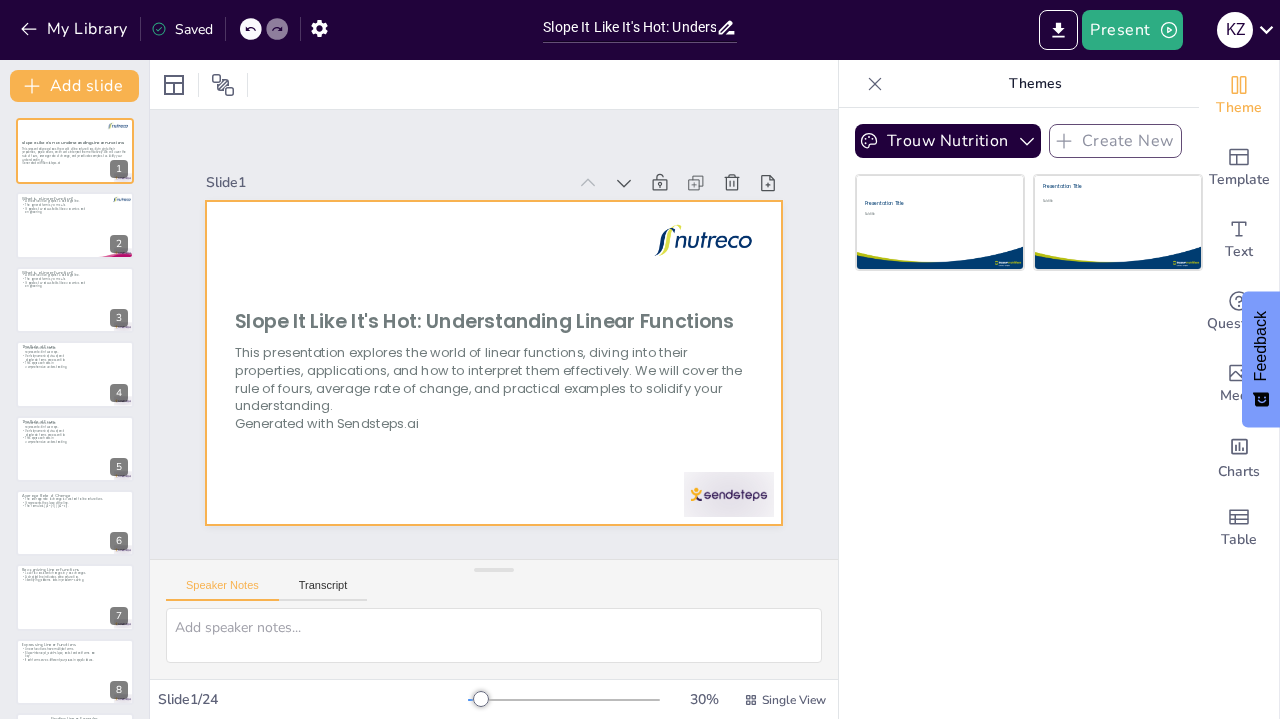 checkbox on "true" 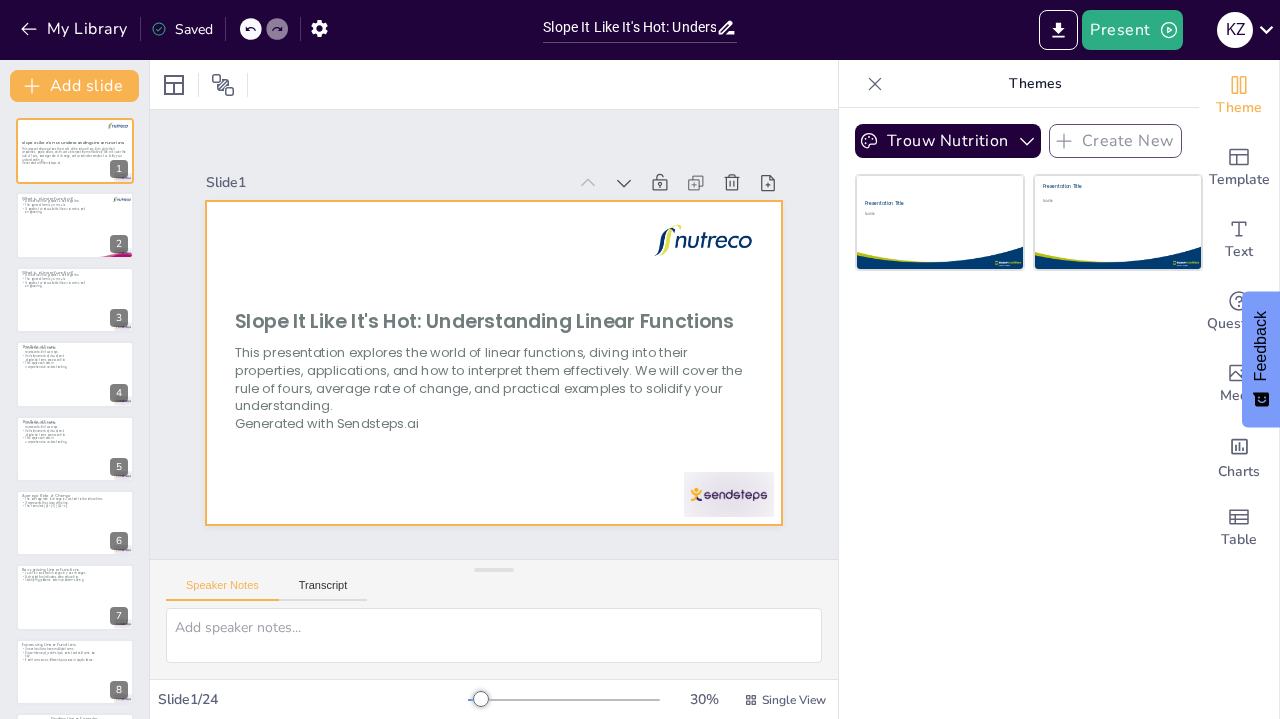 checkbox on "true" 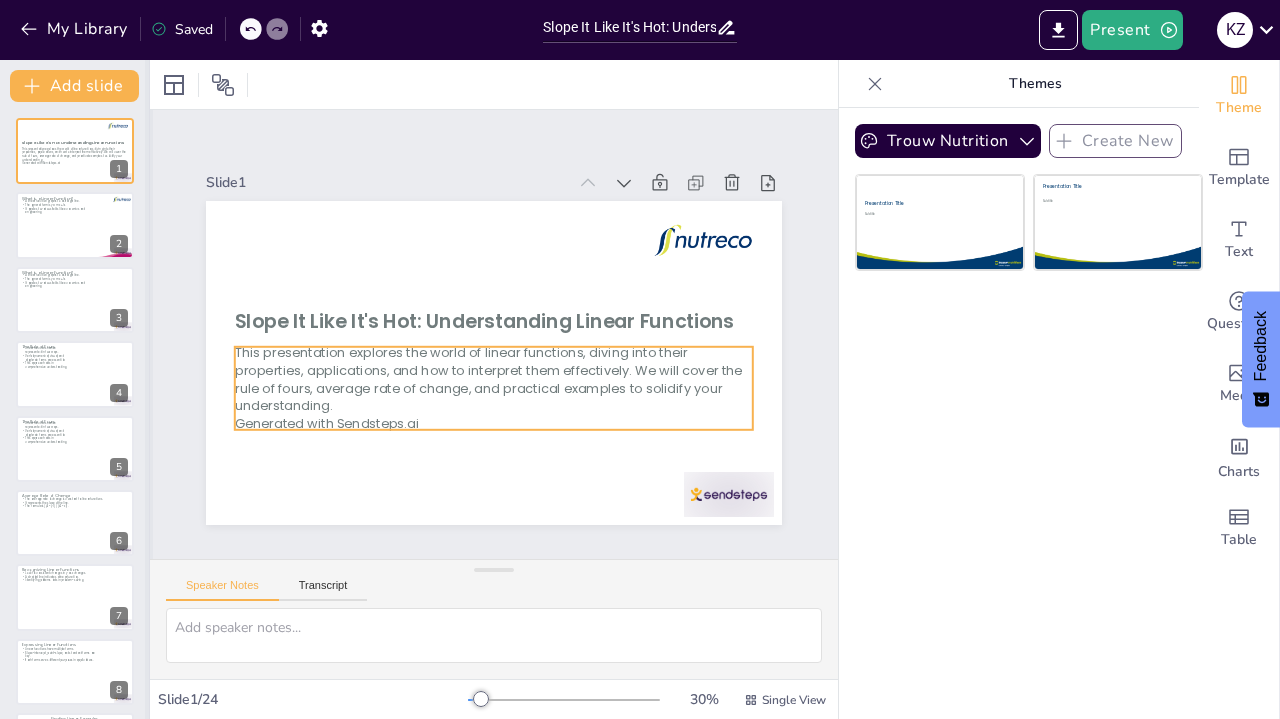 checkbox on "true" 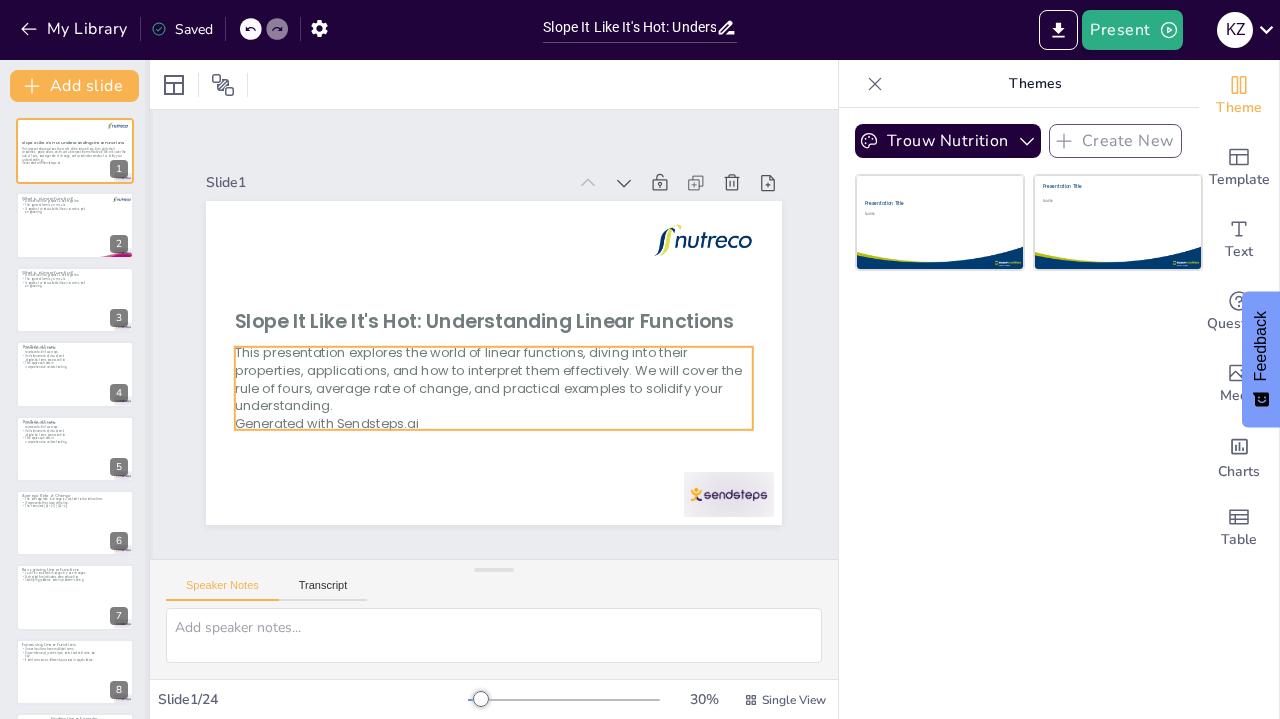 checkbox on "true" 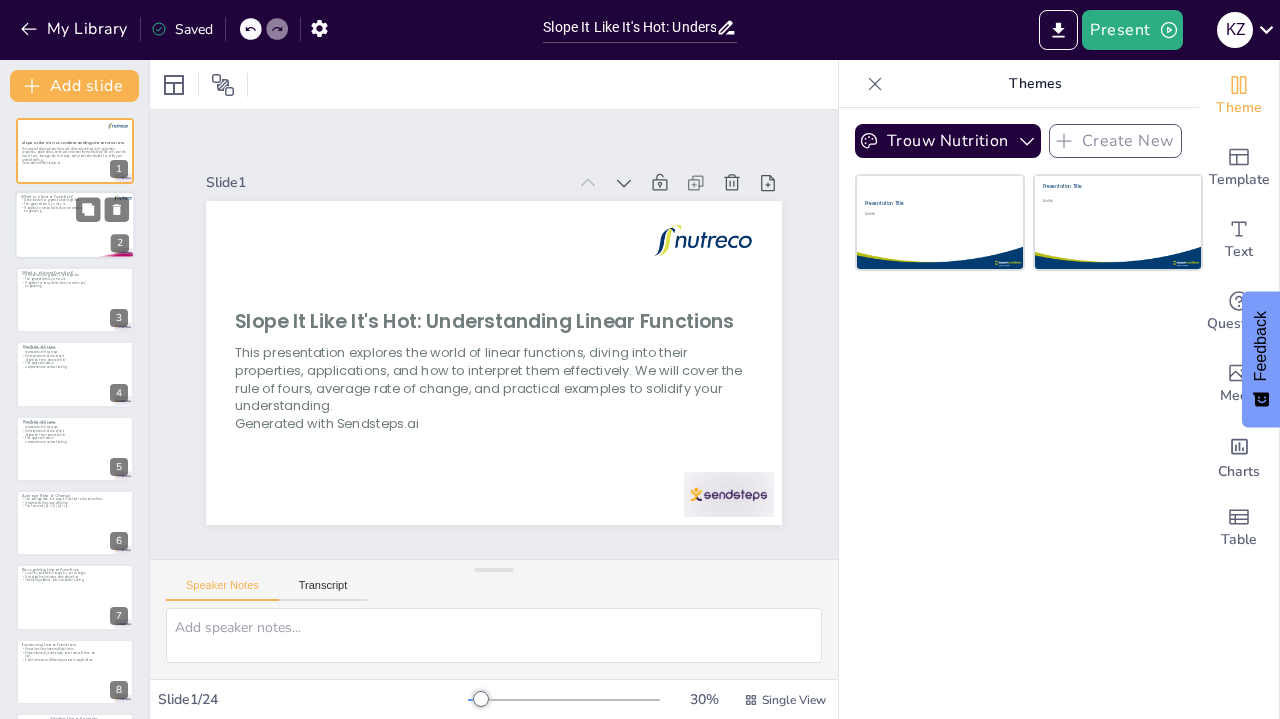 checkbox on "true" 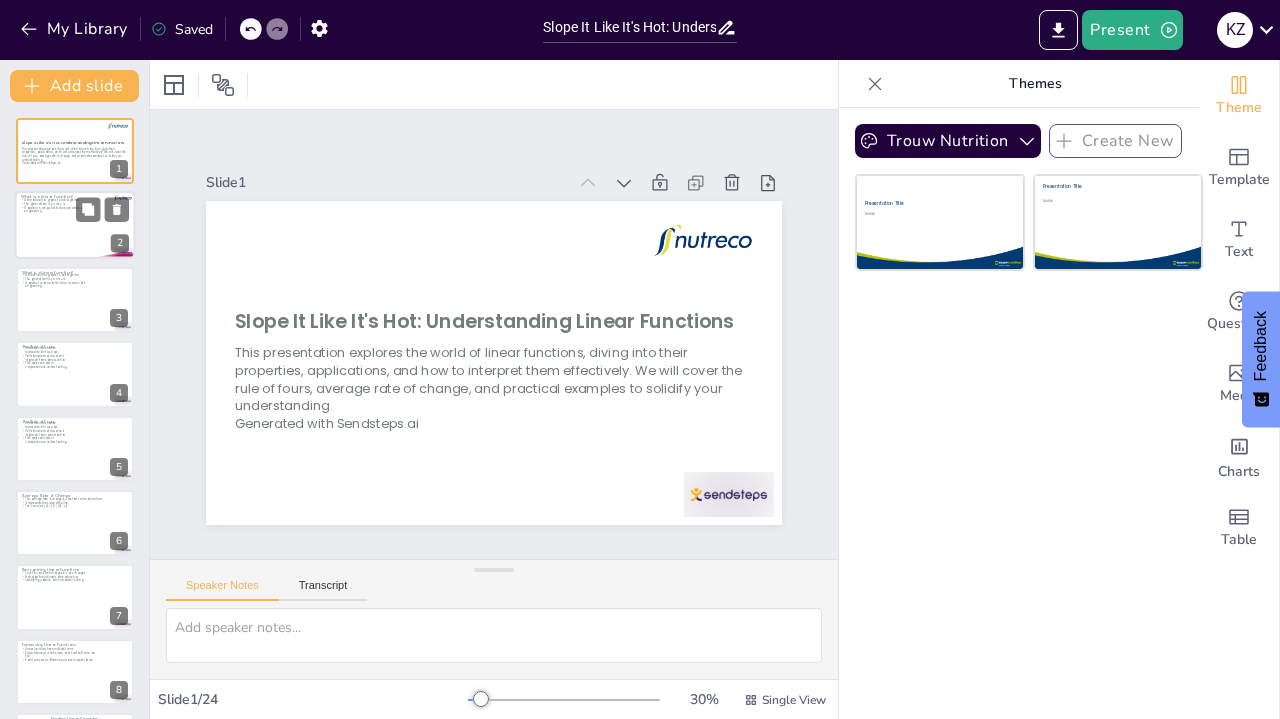 checkbox on "true" 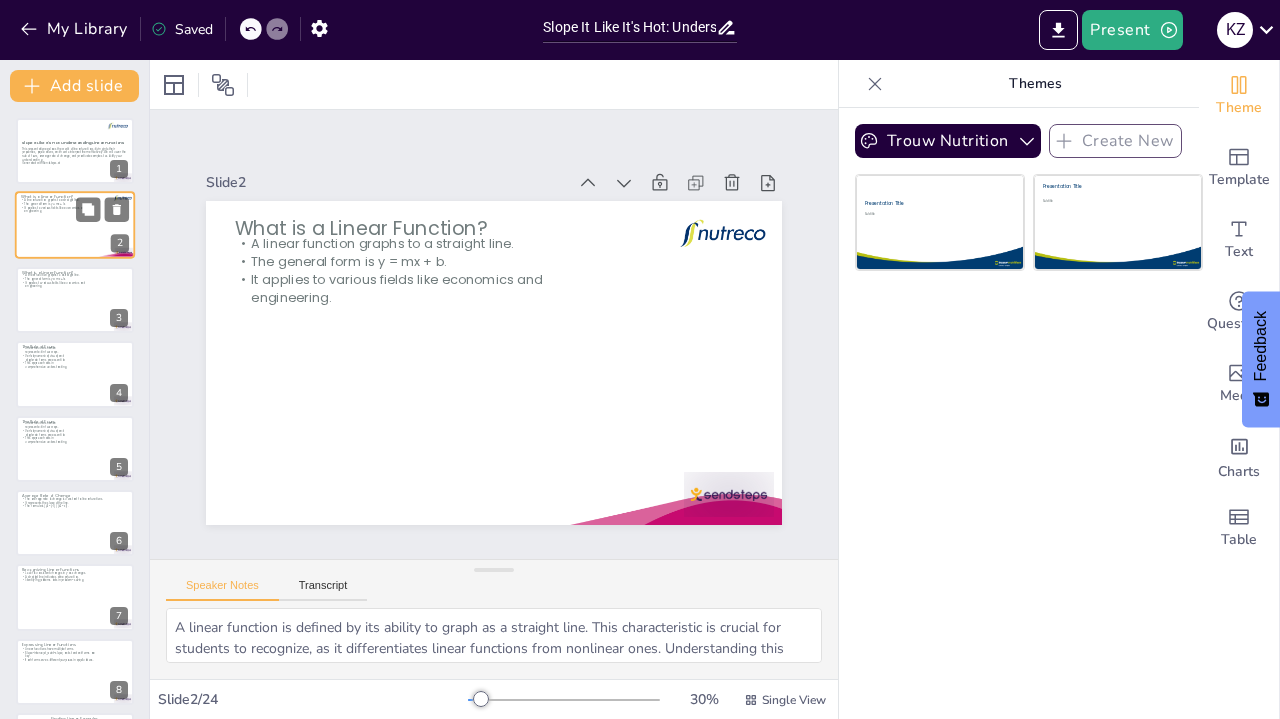 checkbox on "true" 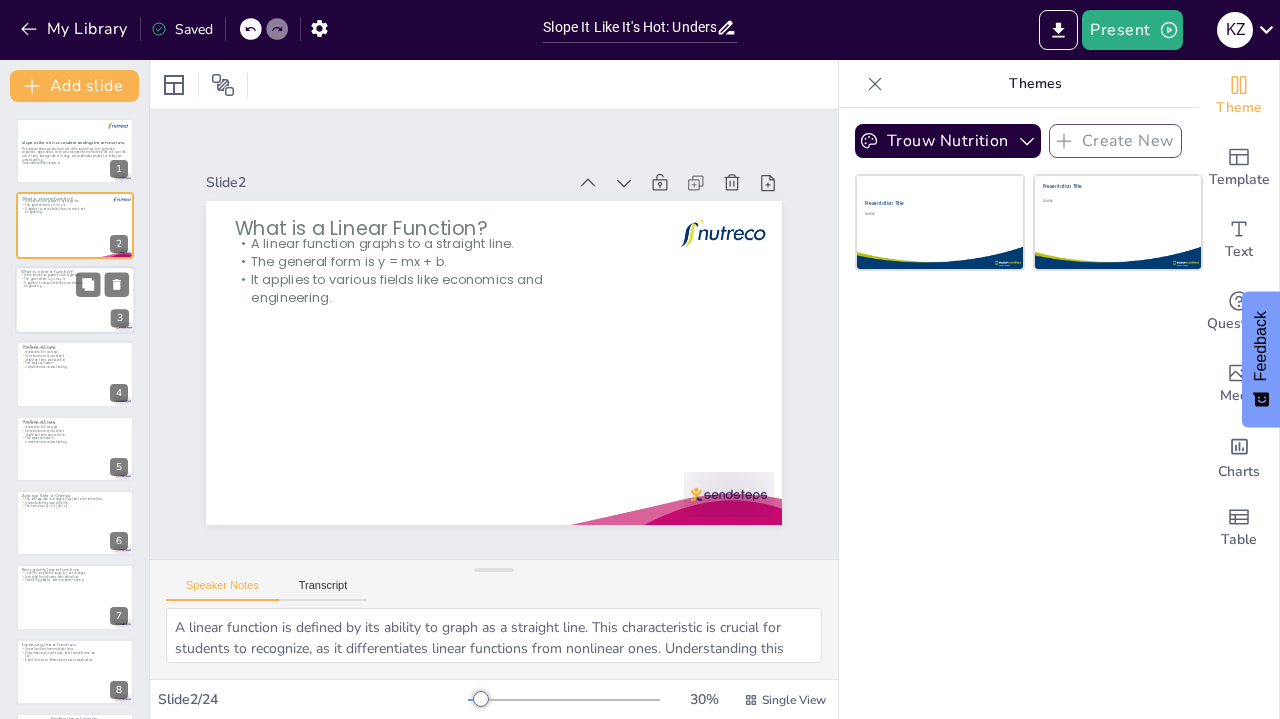 checkbox on "true" 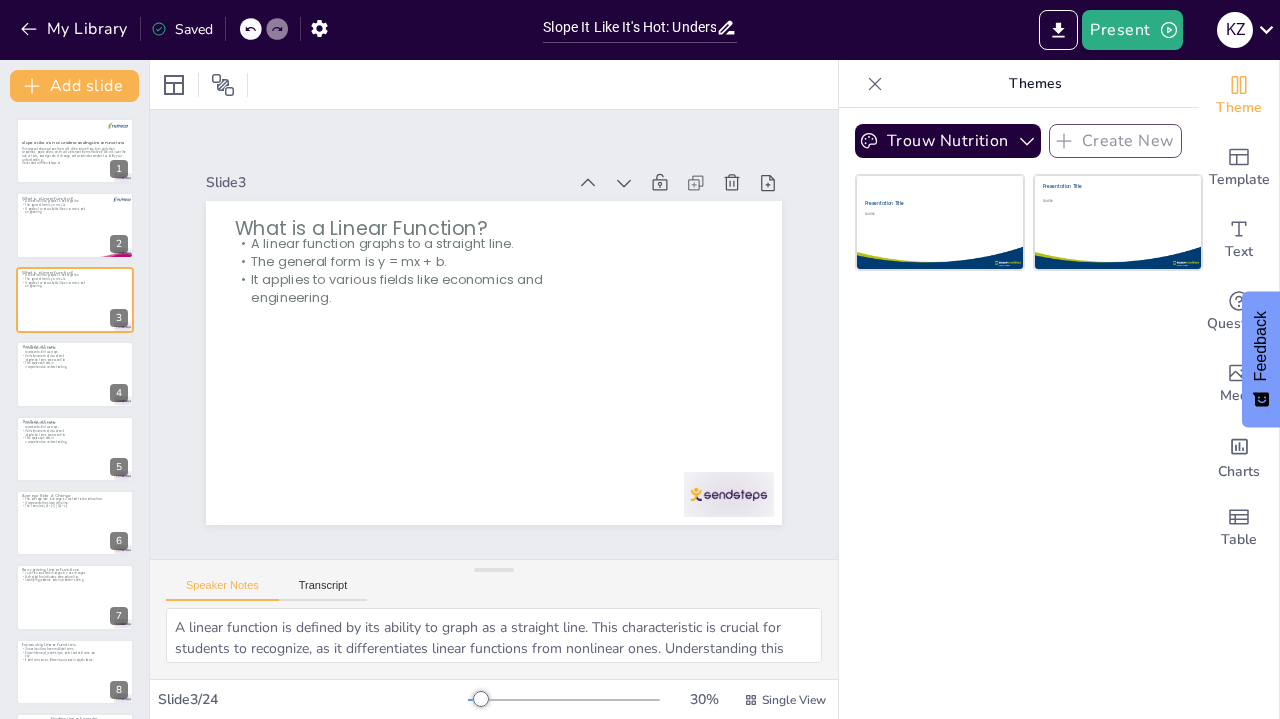checkbox on "true" 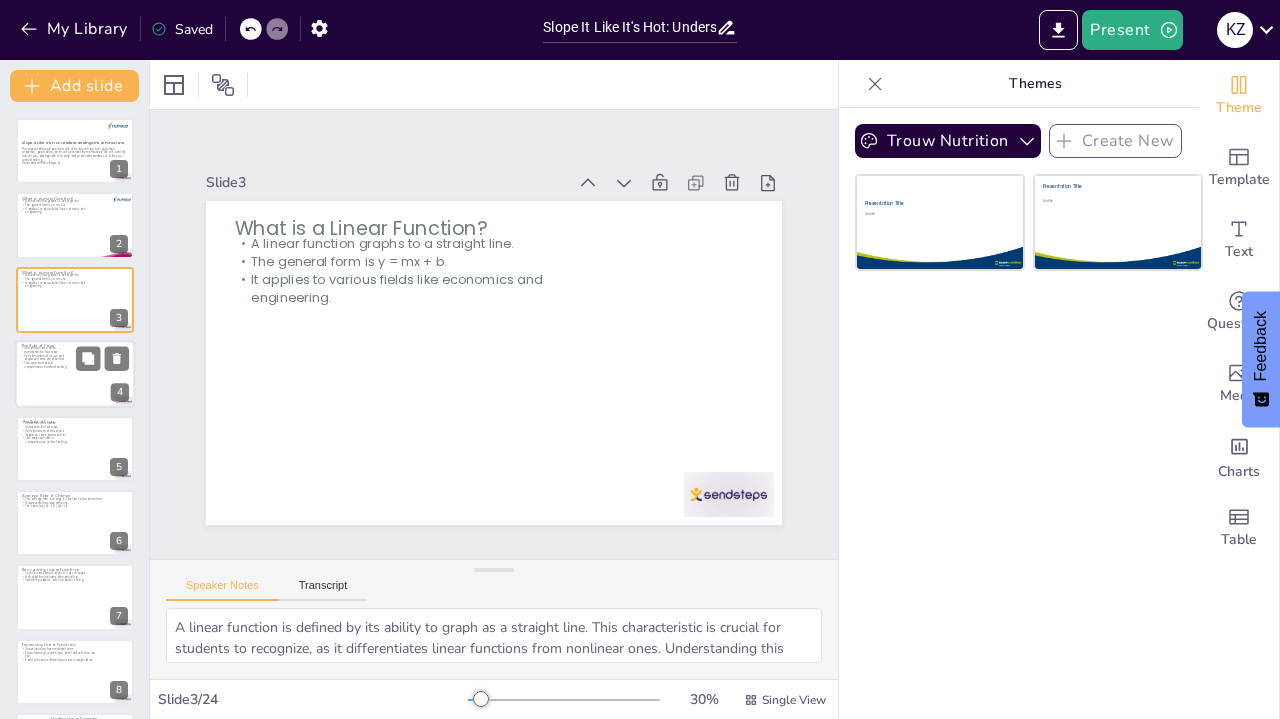 checkbox on "true" 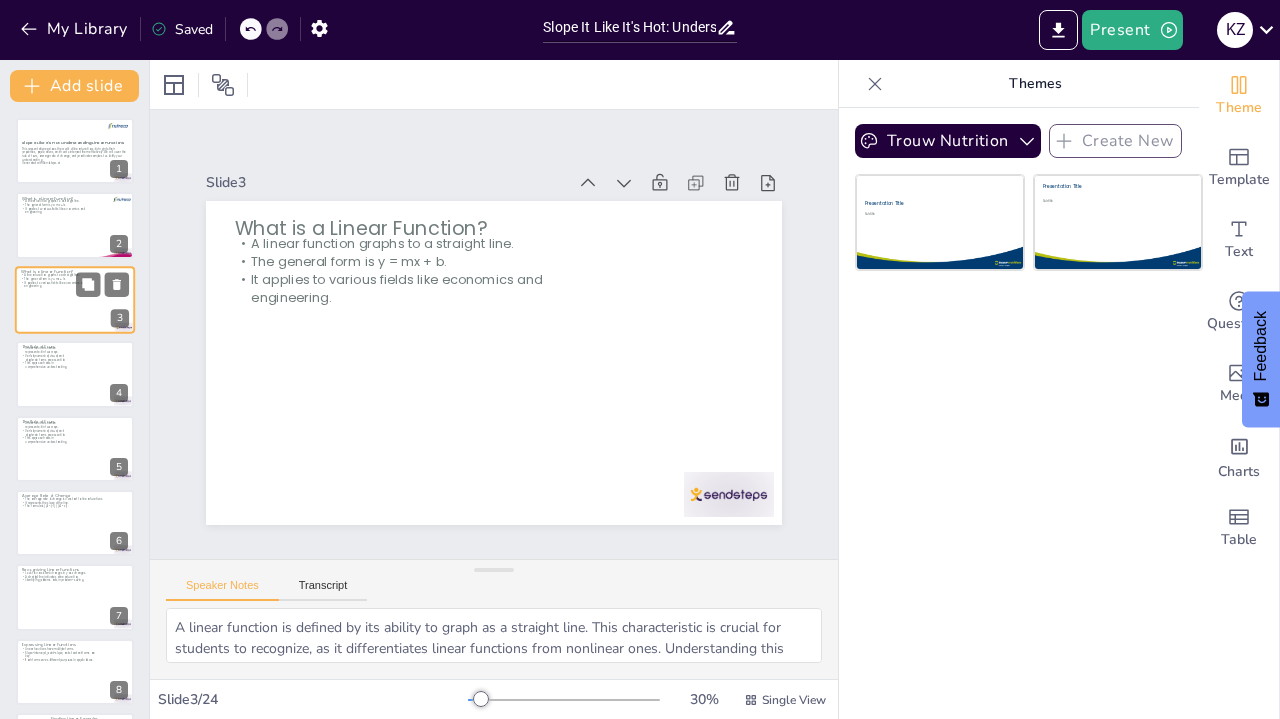 checkbox on "true" 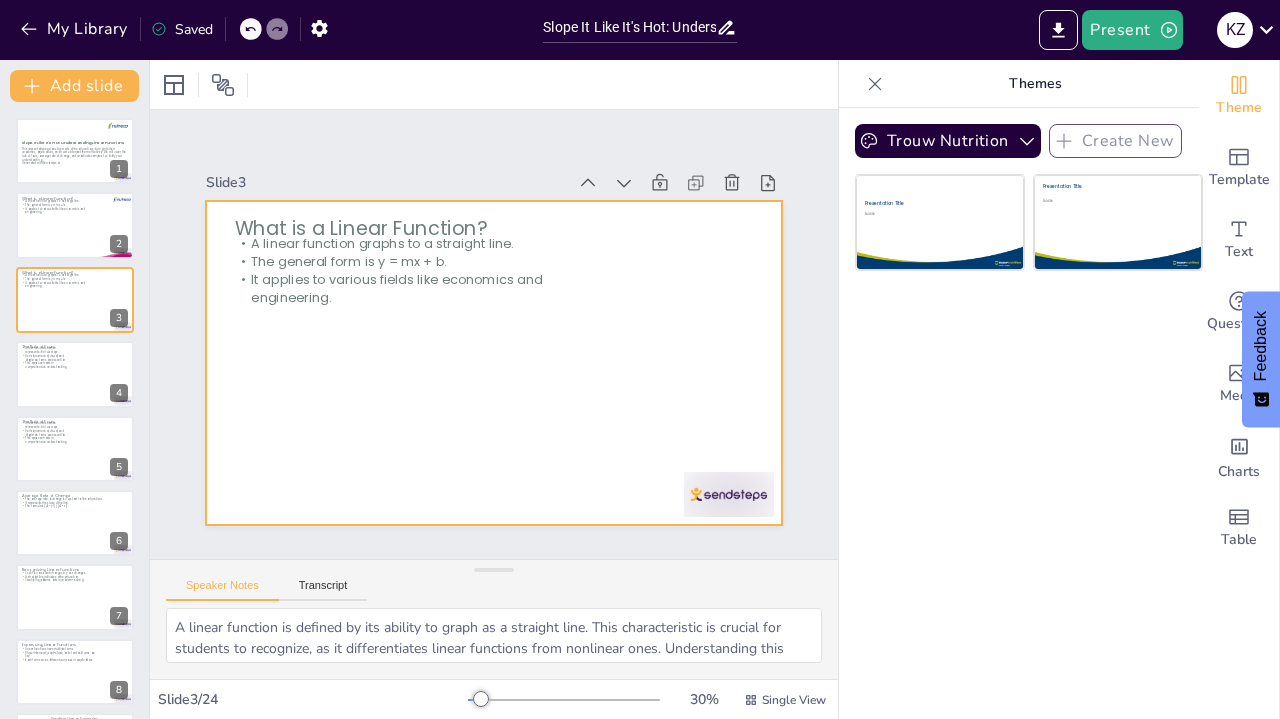 checkbox on "true" 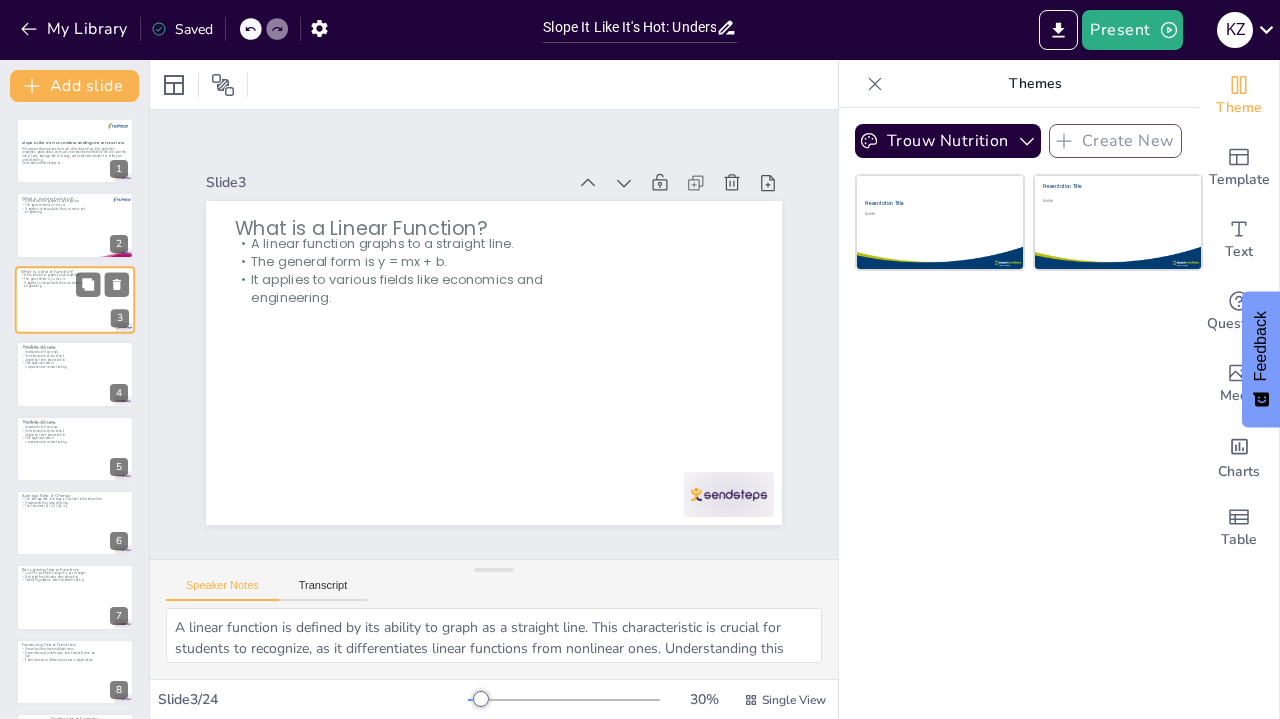 checkbox on "true" 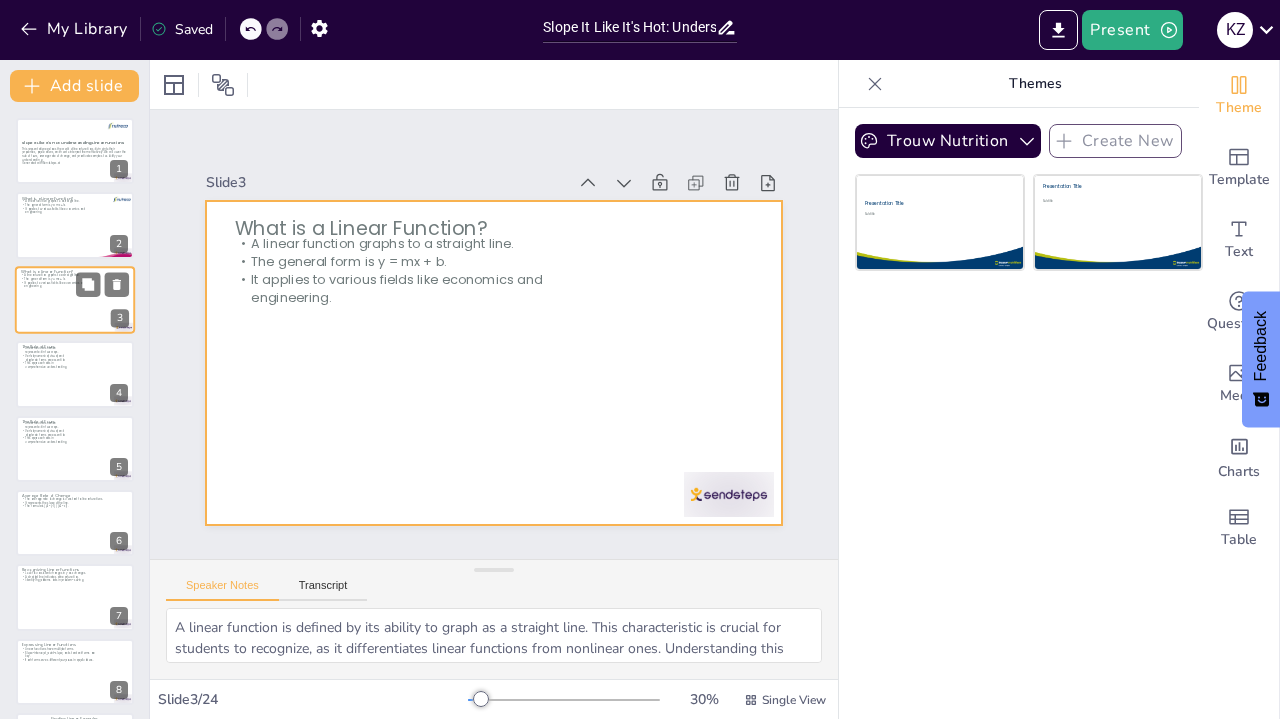 checkbox on "true" 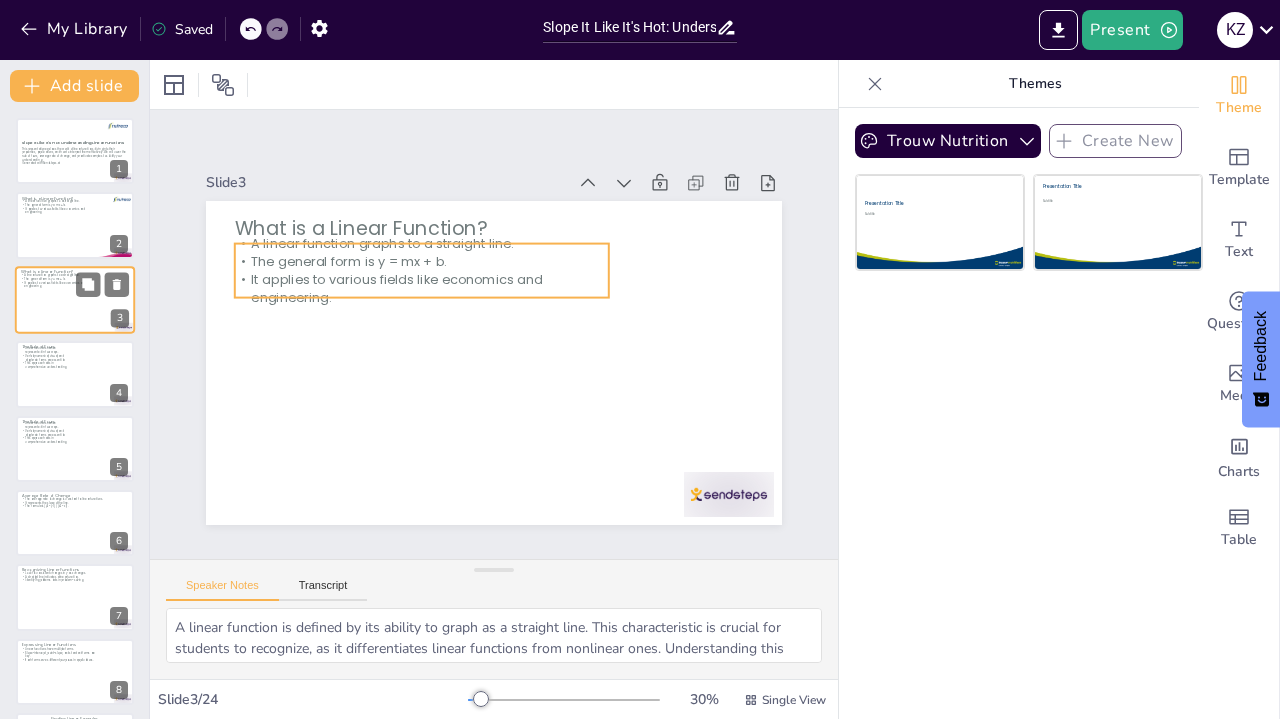 checkbox on "true" 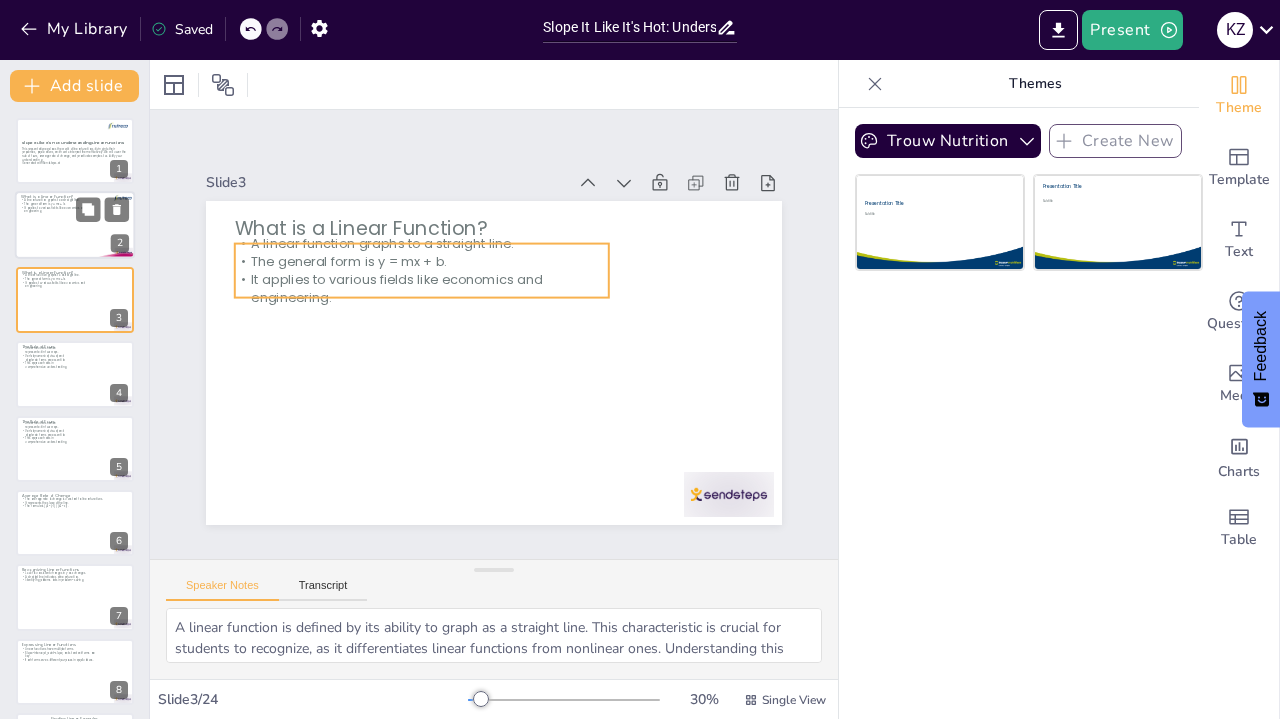 checkbox on "true" 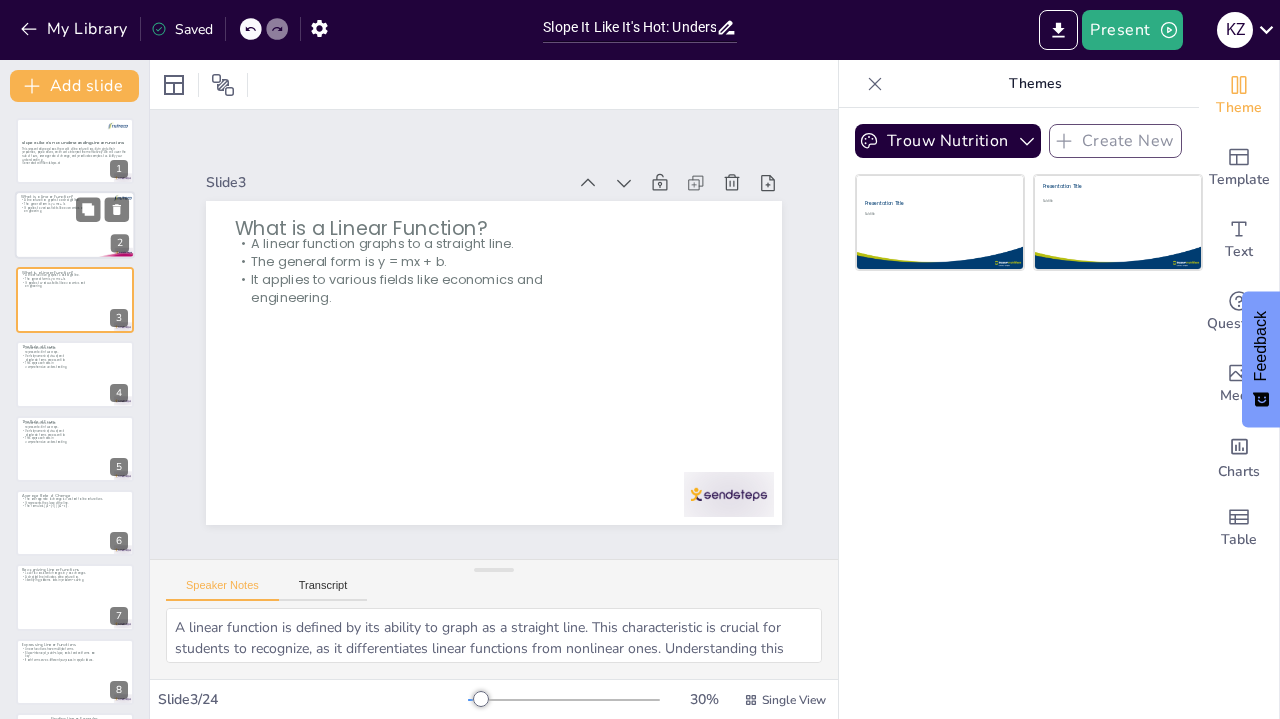 click at bounding box center (75, 226) 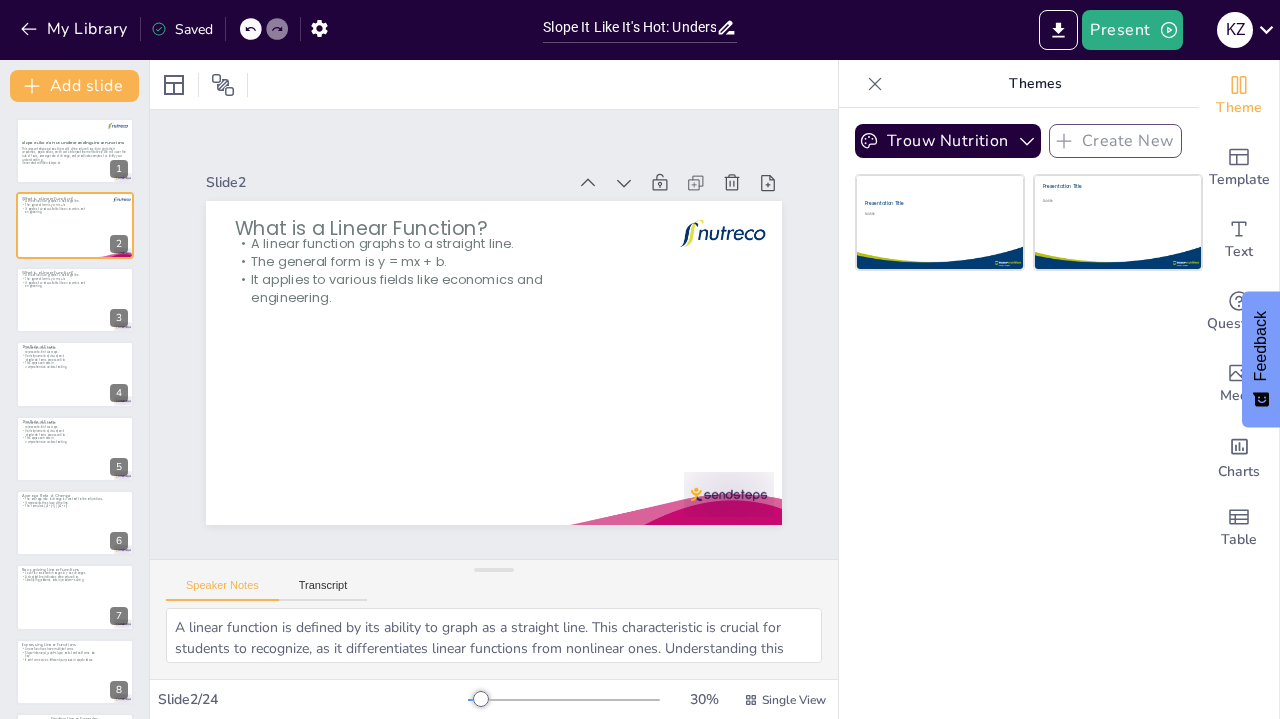 checkbox on "true" 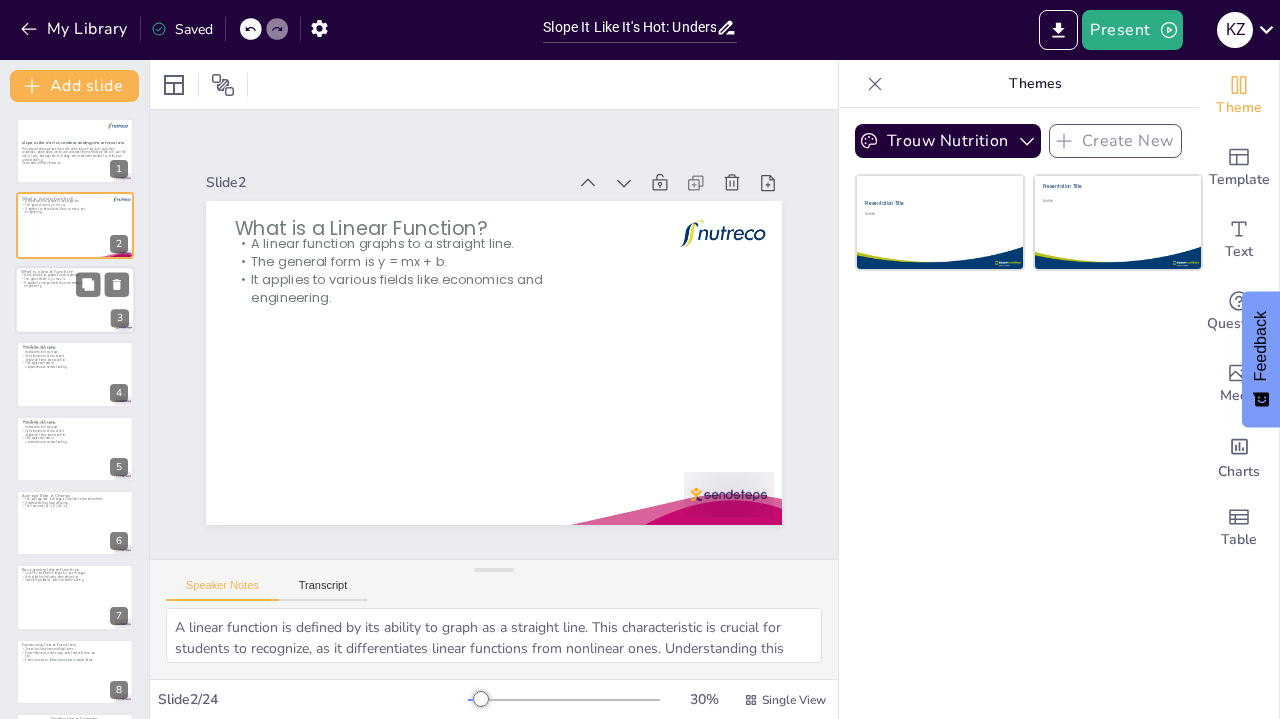 checkbox on "true" 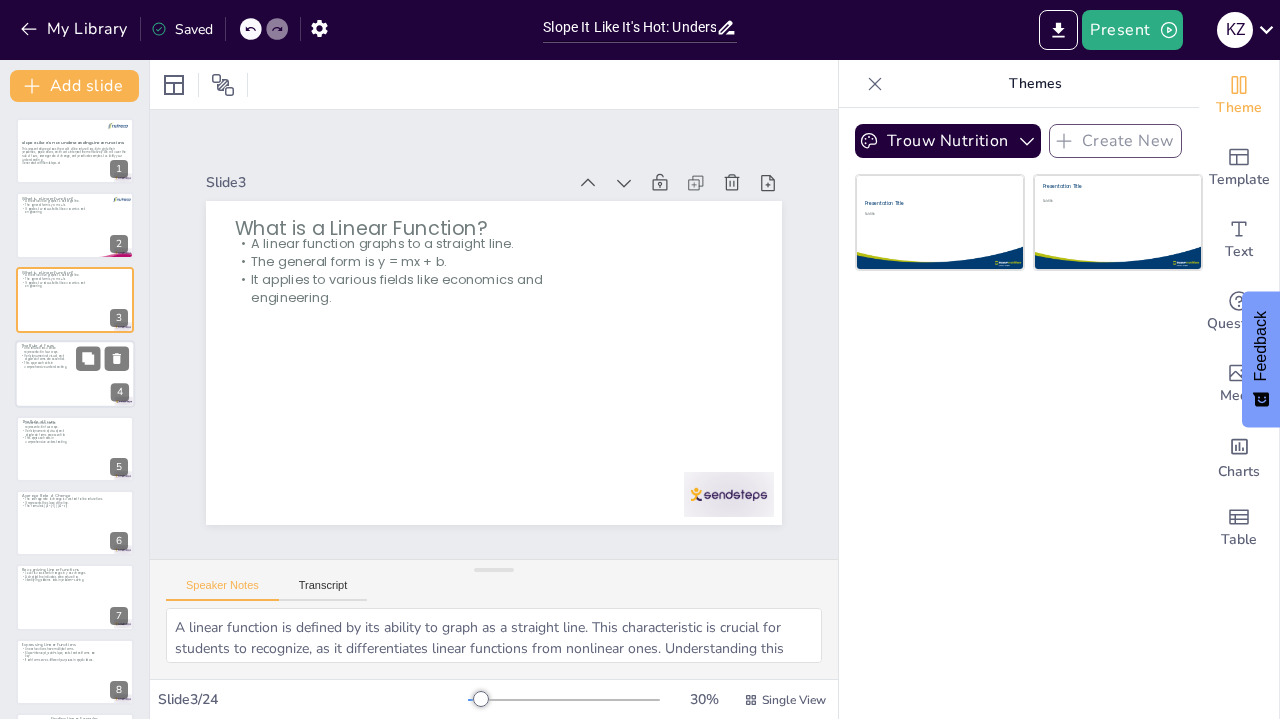 checkbox on "true" 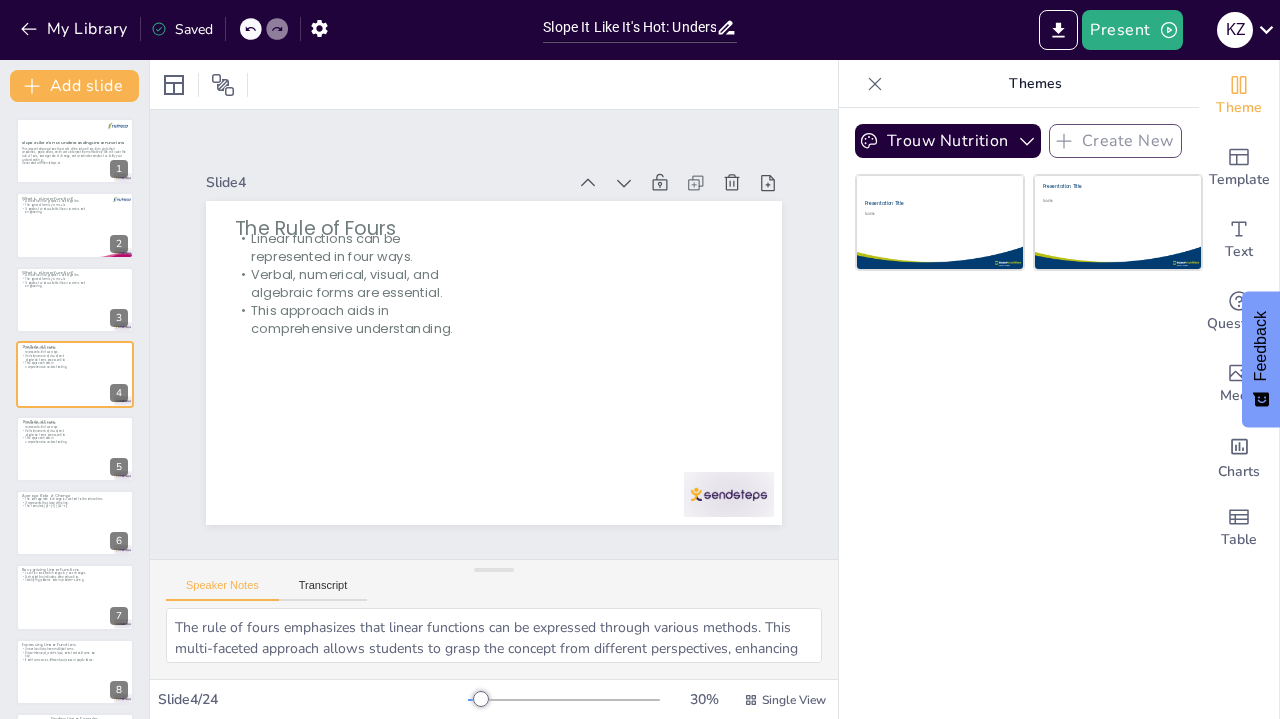 checkbox on "true" 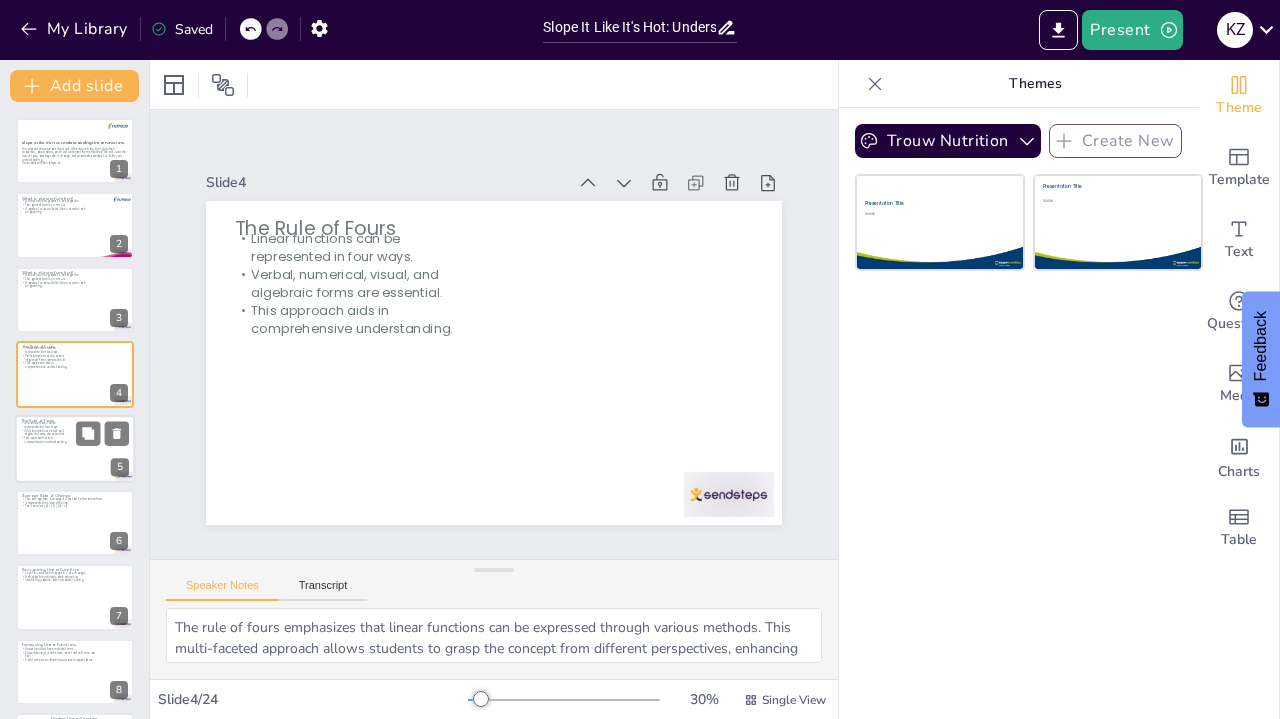 checkbox on "true" 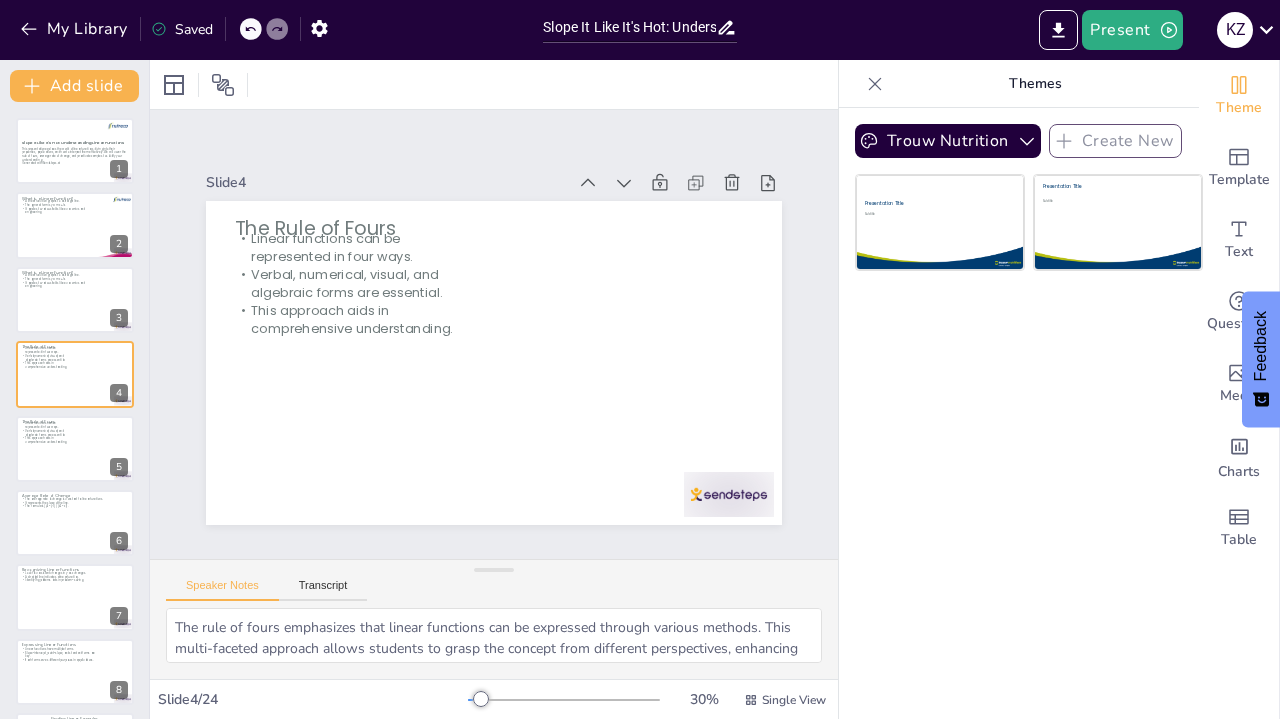 checkbox on "true" 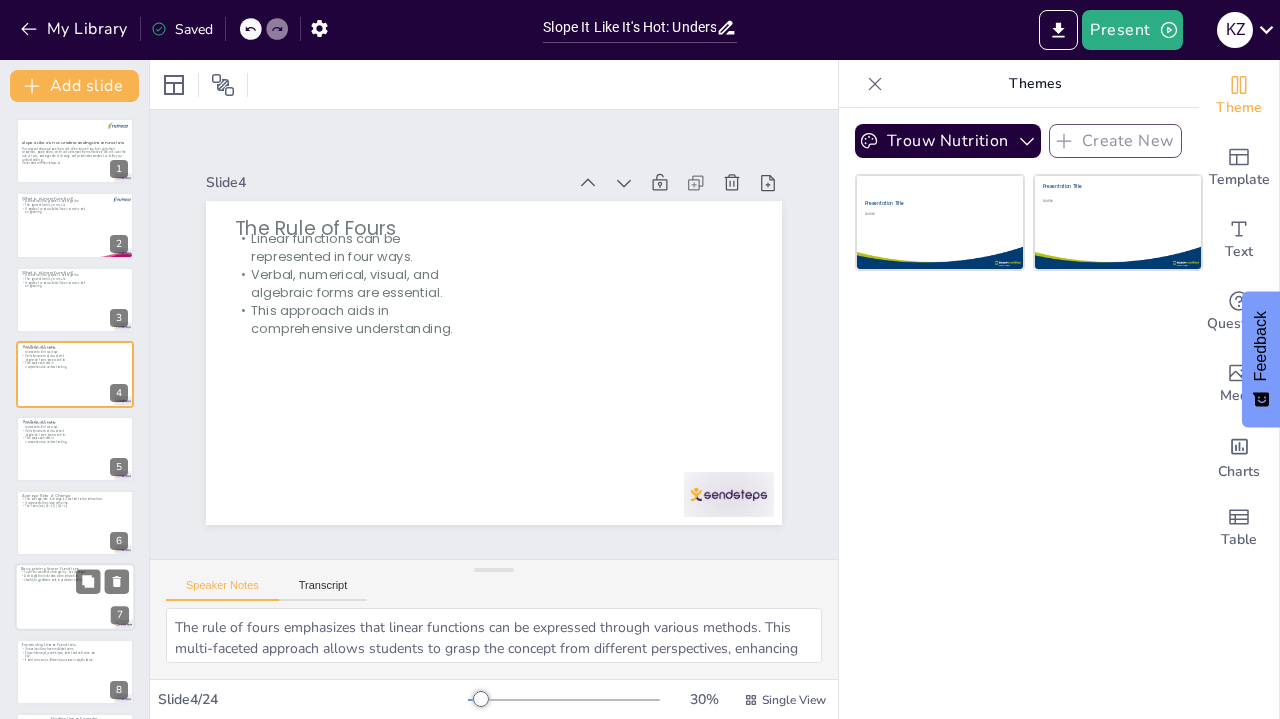 checkbox on "true" 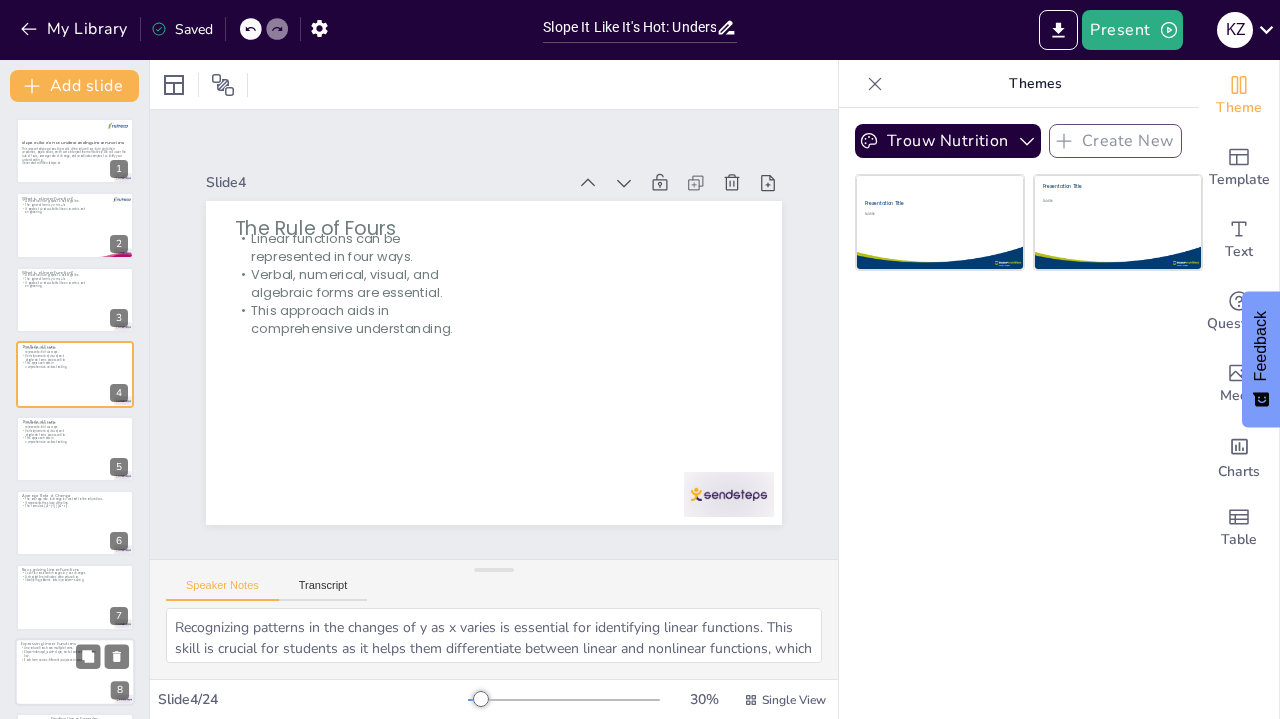 checkbox on "true" 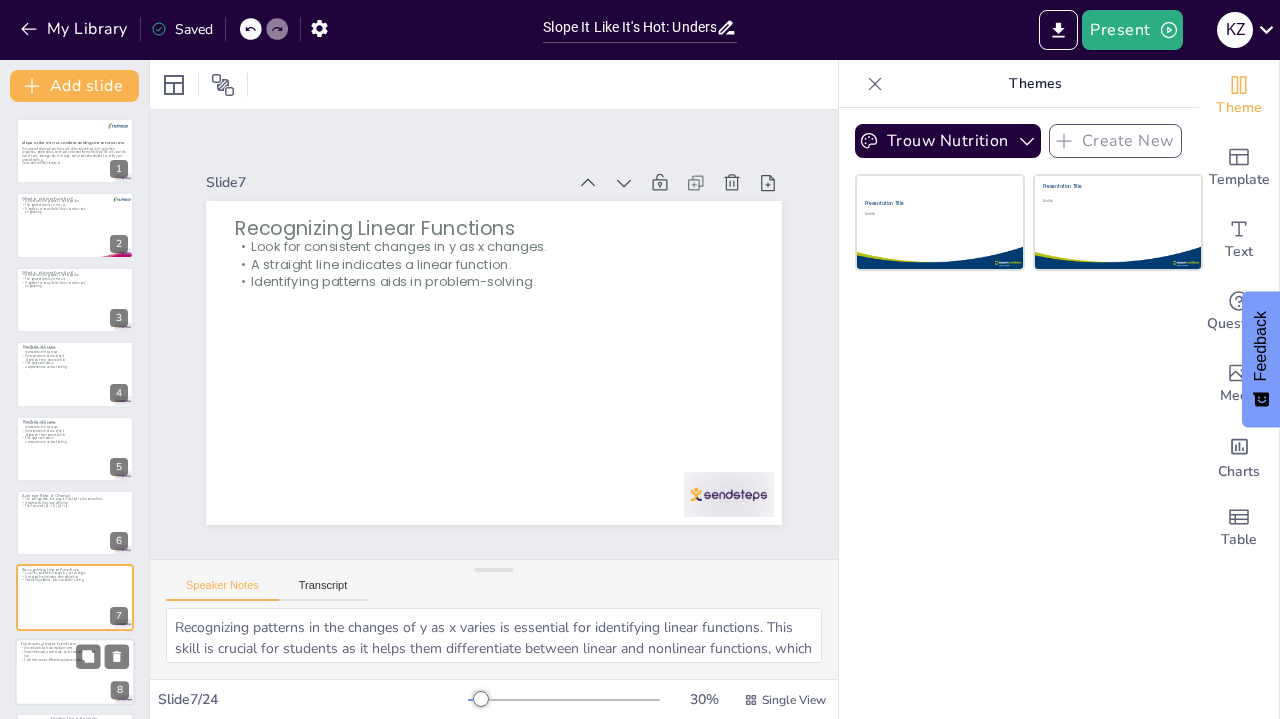 scroll, scrollTop: 186, scrollLeft: 0, axis: vertical 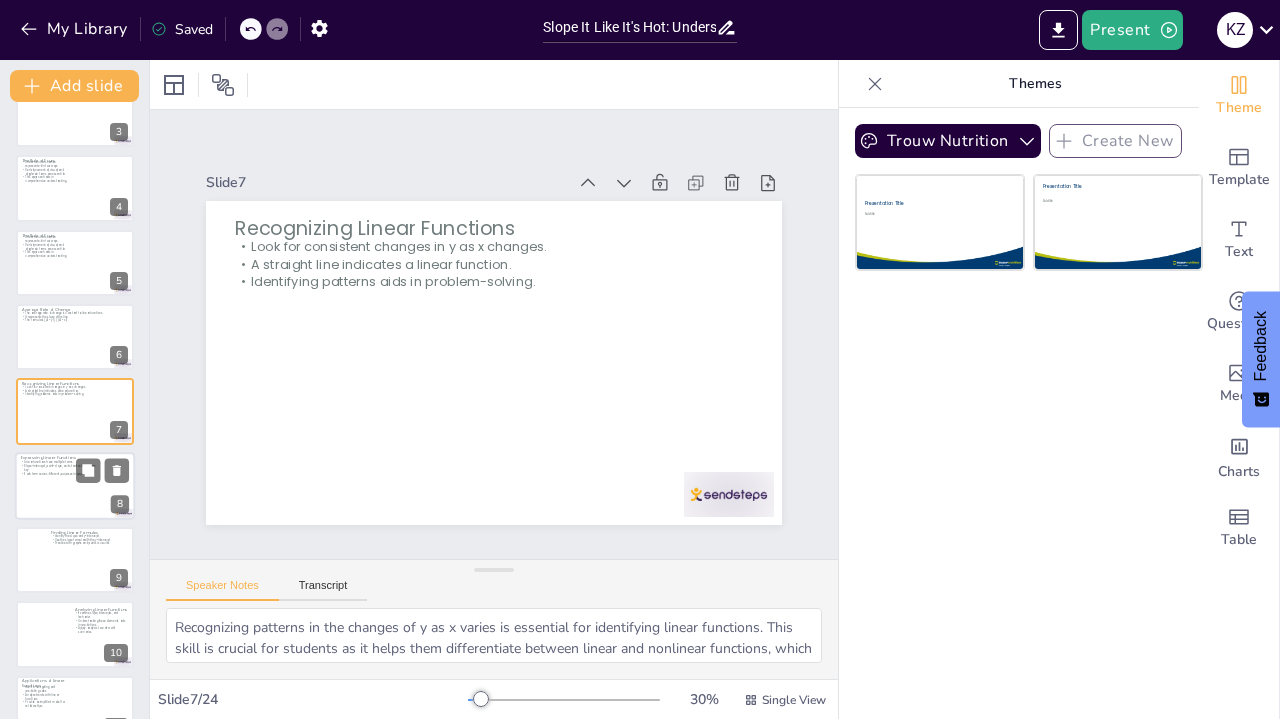 click at bounding box center (75, 486) 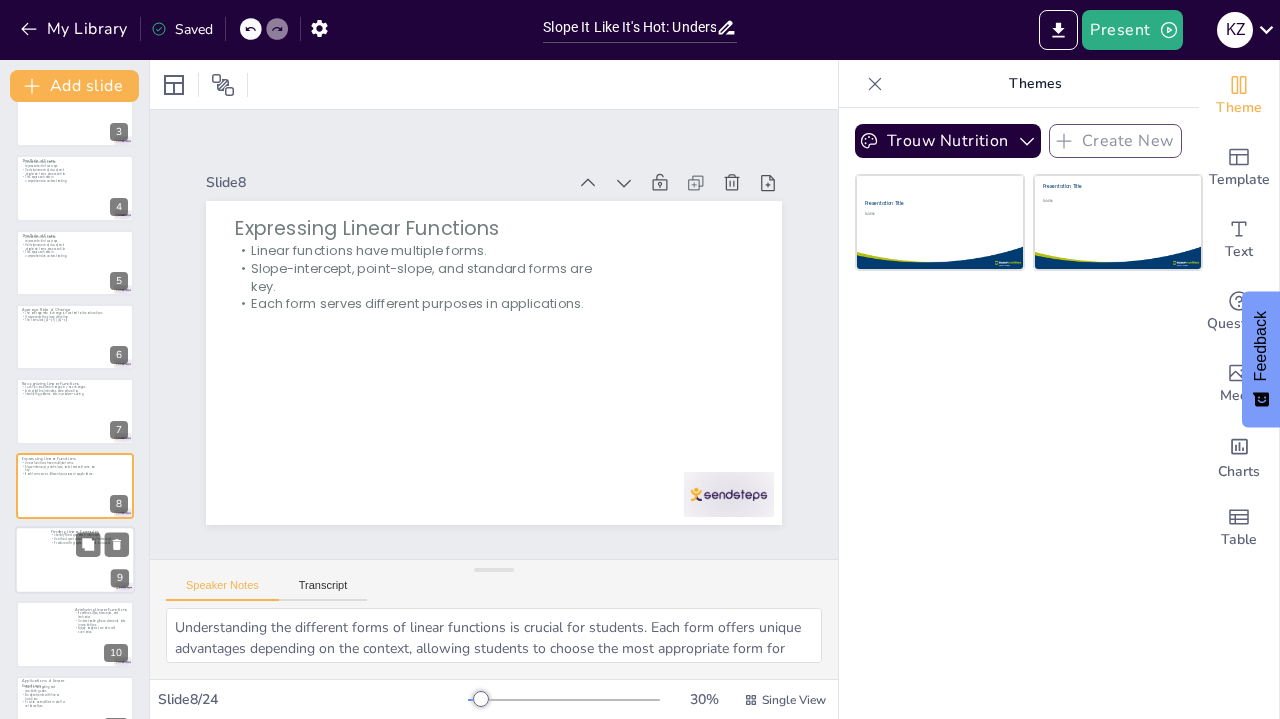 checkbox on "true" 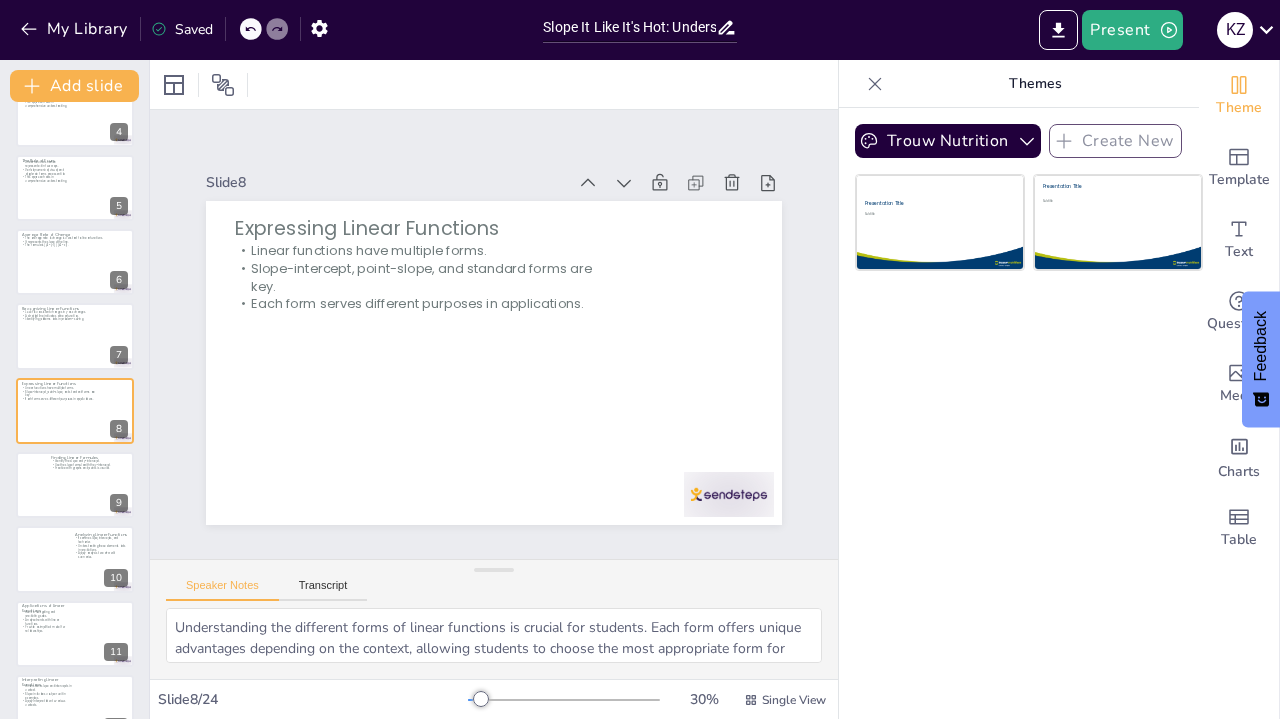 checkbox on "true" 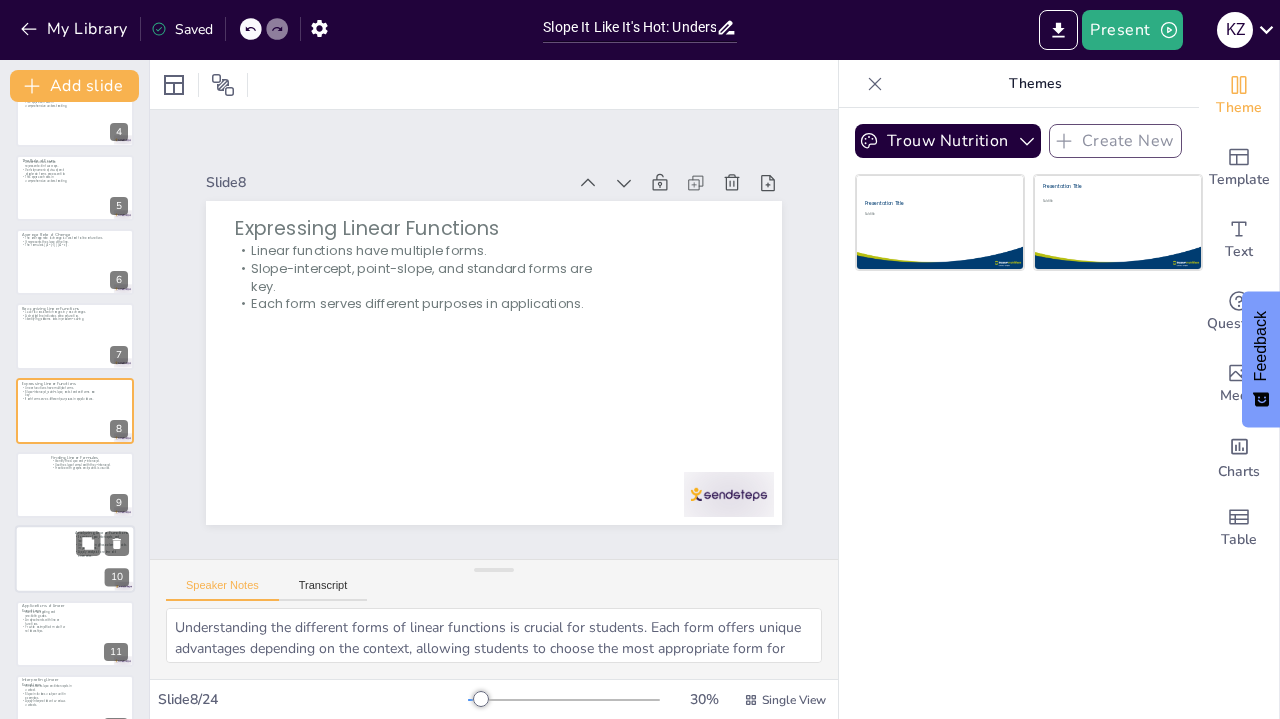 checkbox on "true" 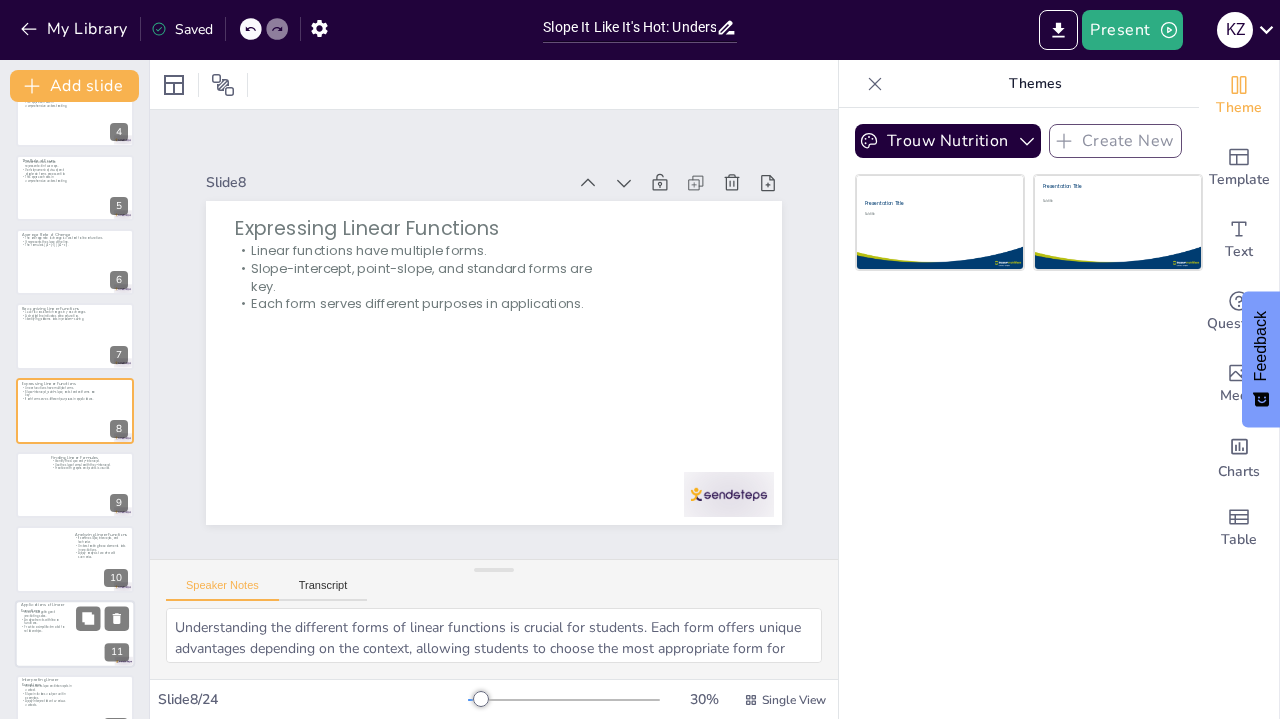 checkbox on "true" 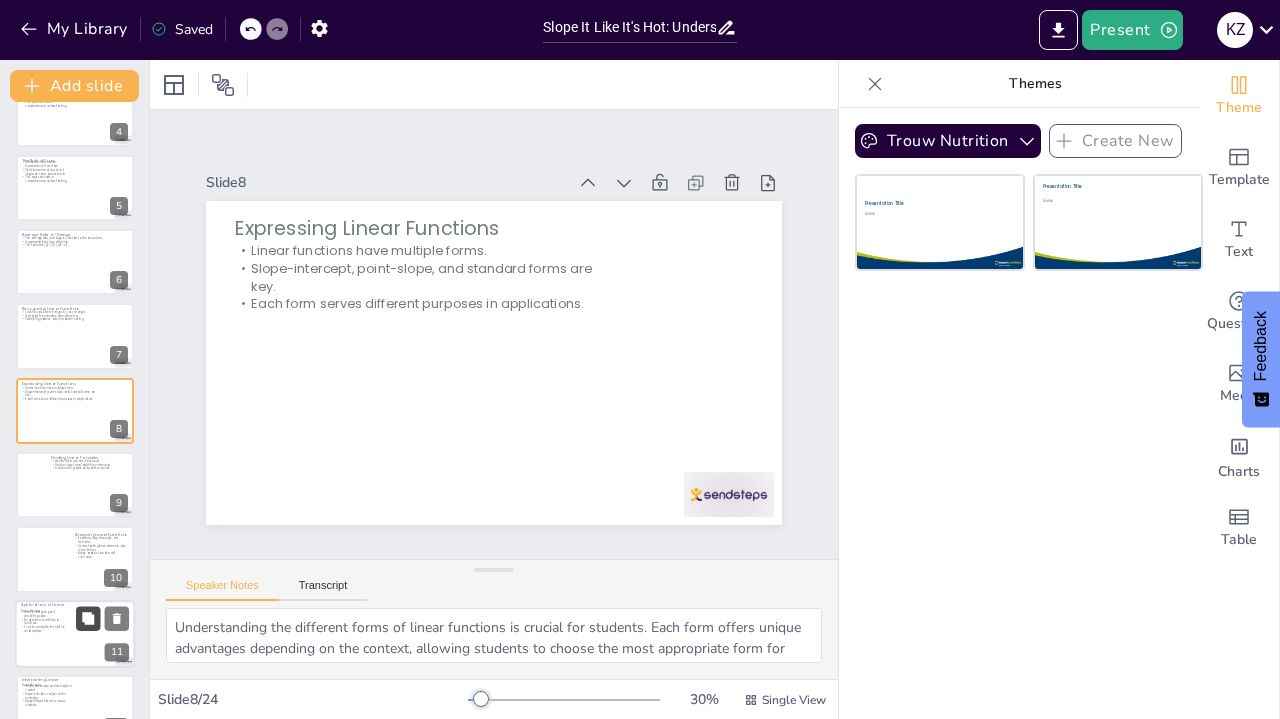checkbox on "true" 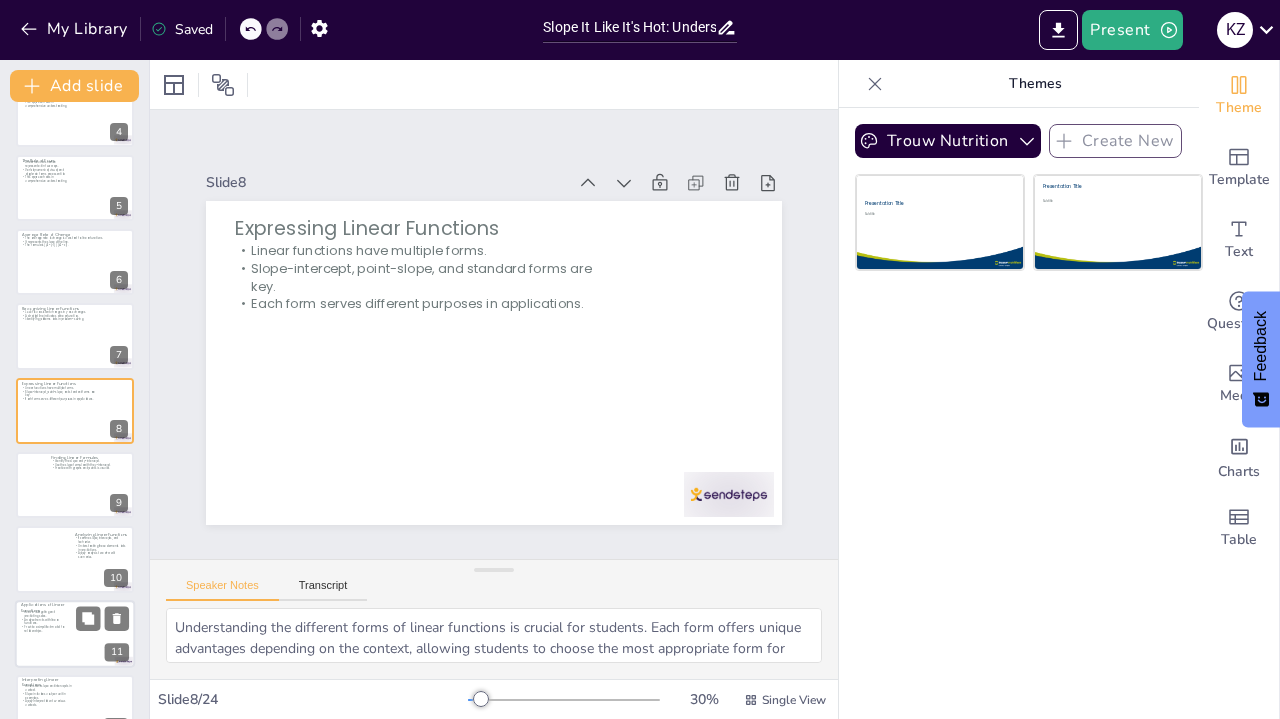 checkbox on "true" 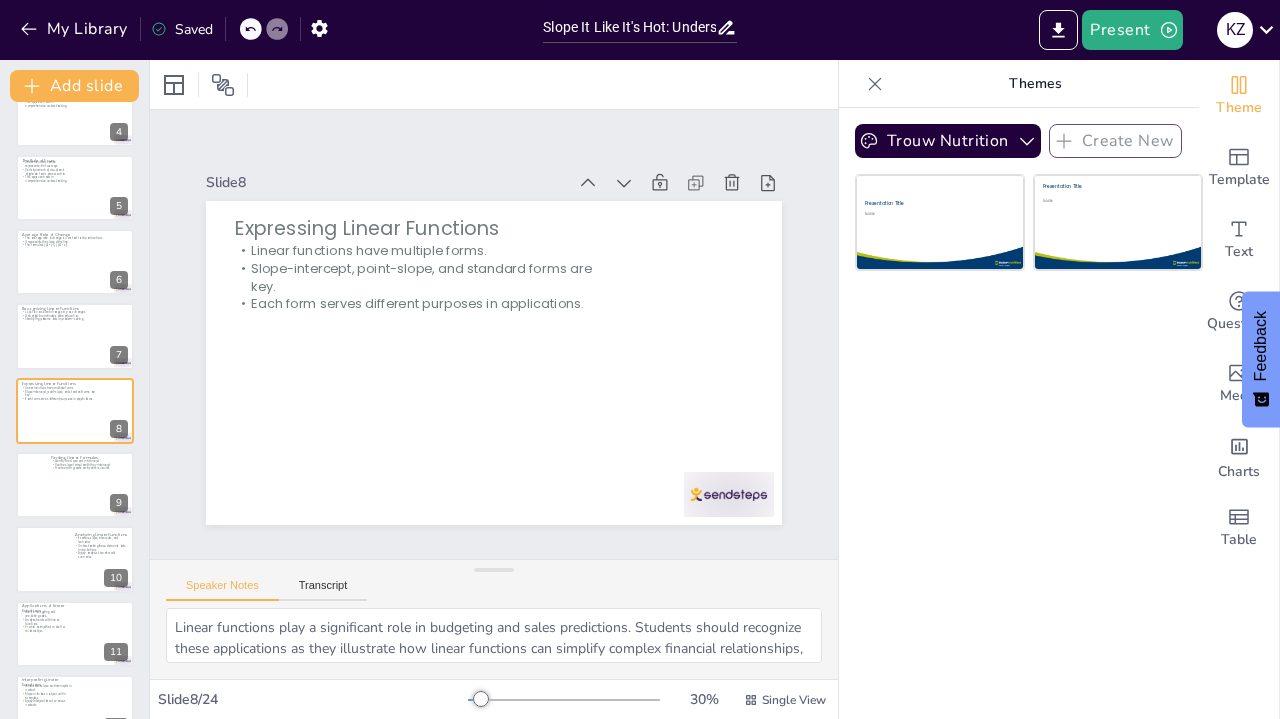 scroll, scrollTop: 484, scrollLeft: 0, axis: vertical 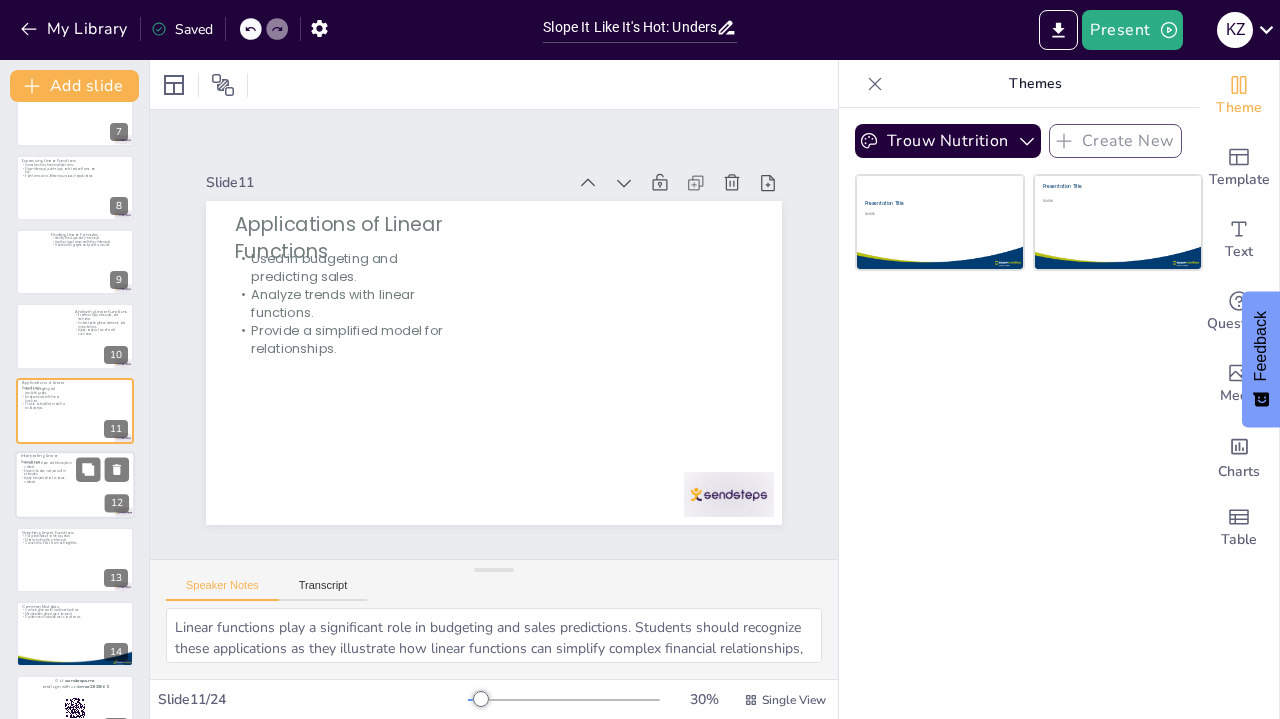 click at bounding box center [75, 485] 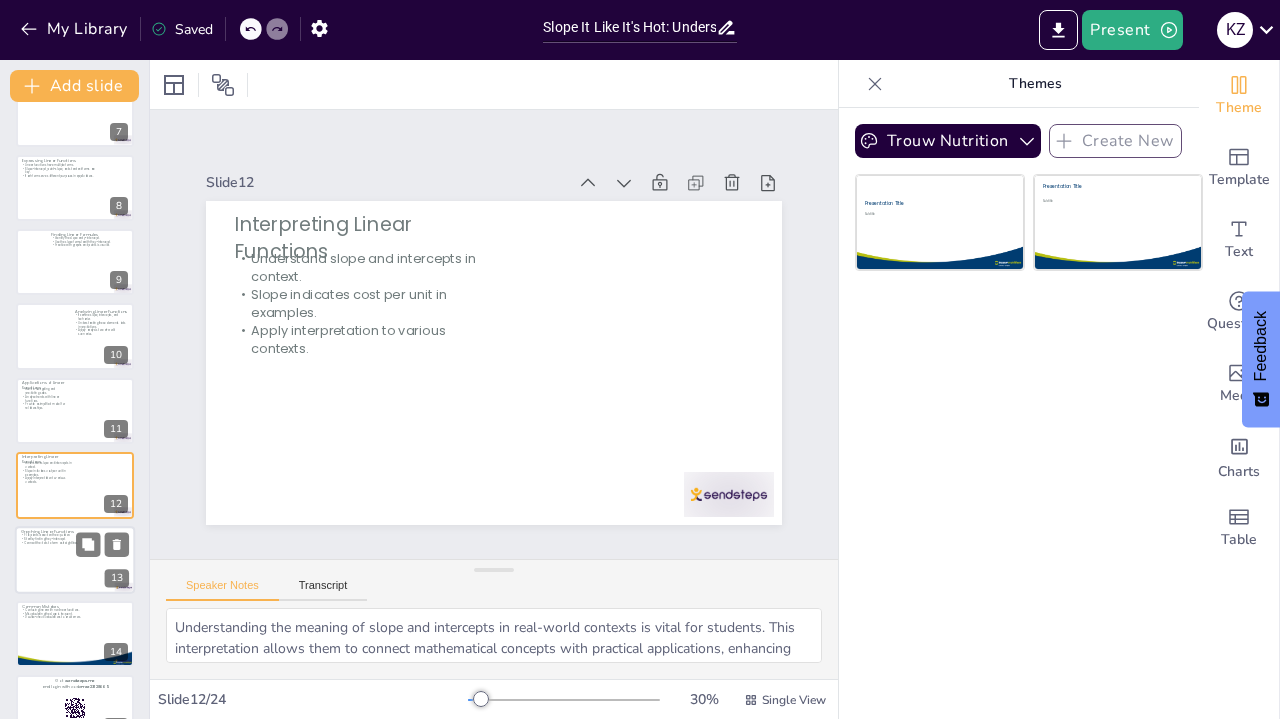 scroll, scrollTop: 558, scrollLeft: 0, axis: vertical 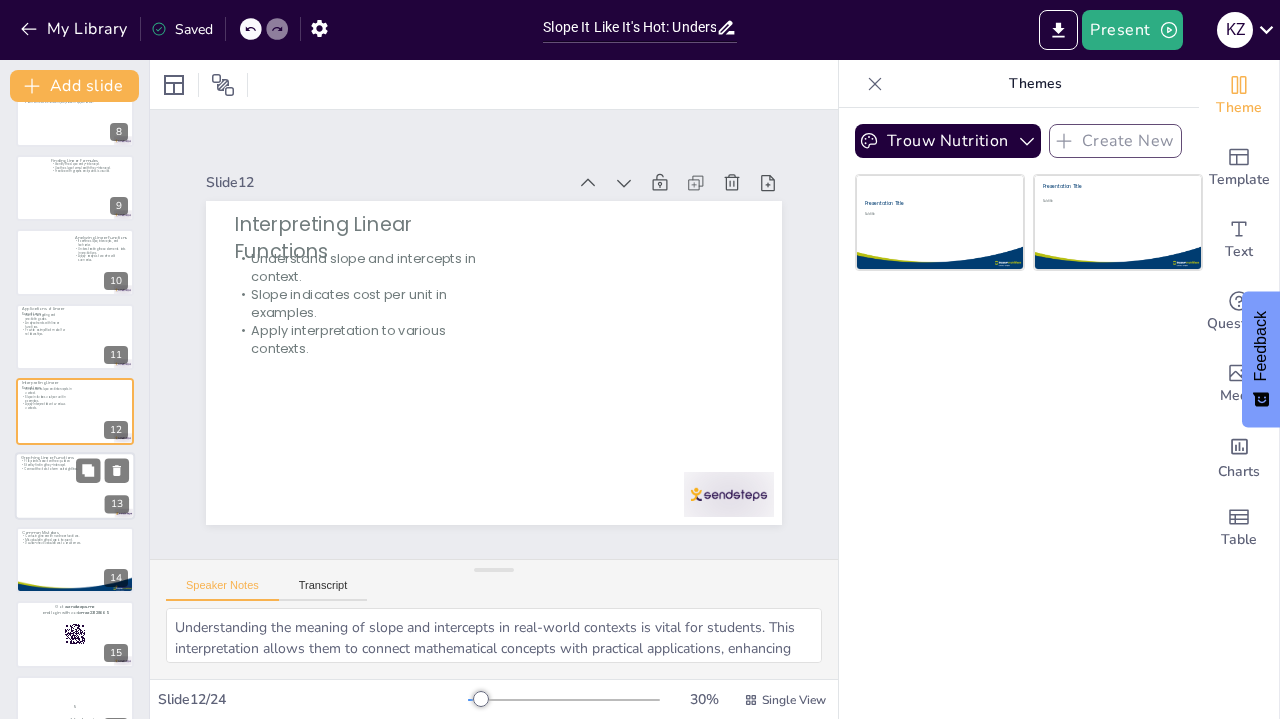 click at bounding box center (75, 486) 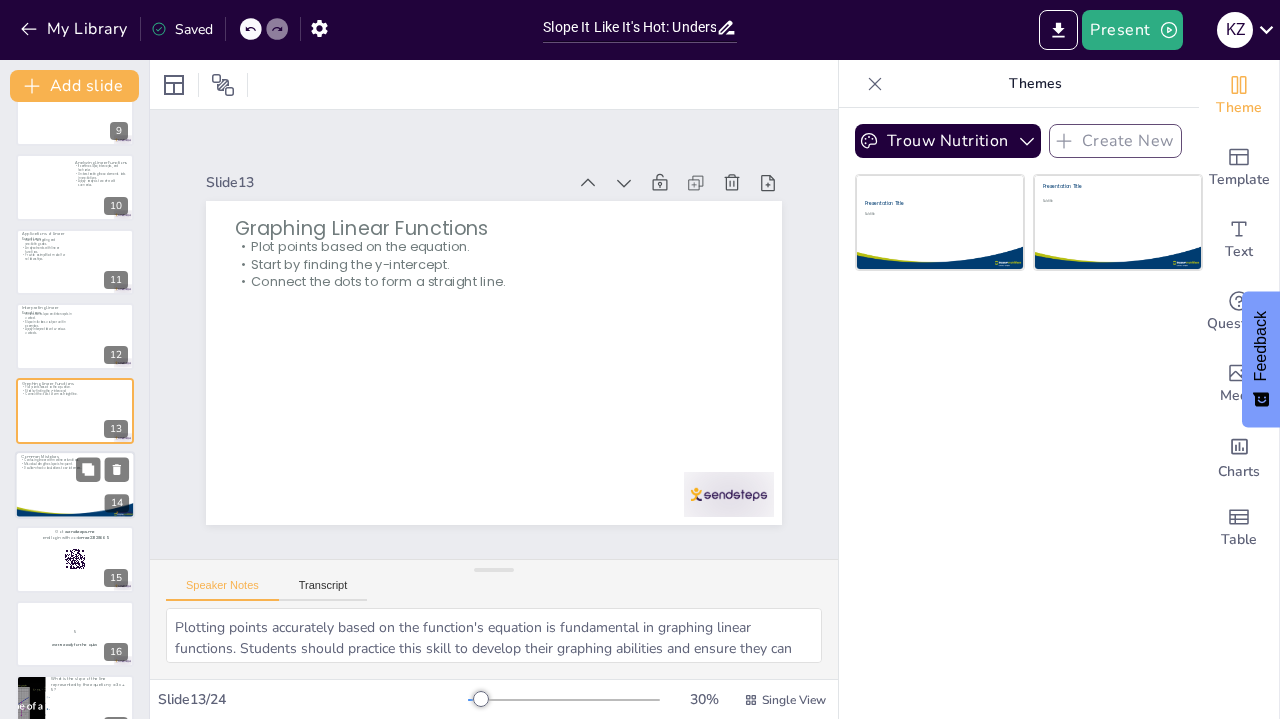 scroll, scrollTop: 974, scrollLeft: 0, axis: vertical 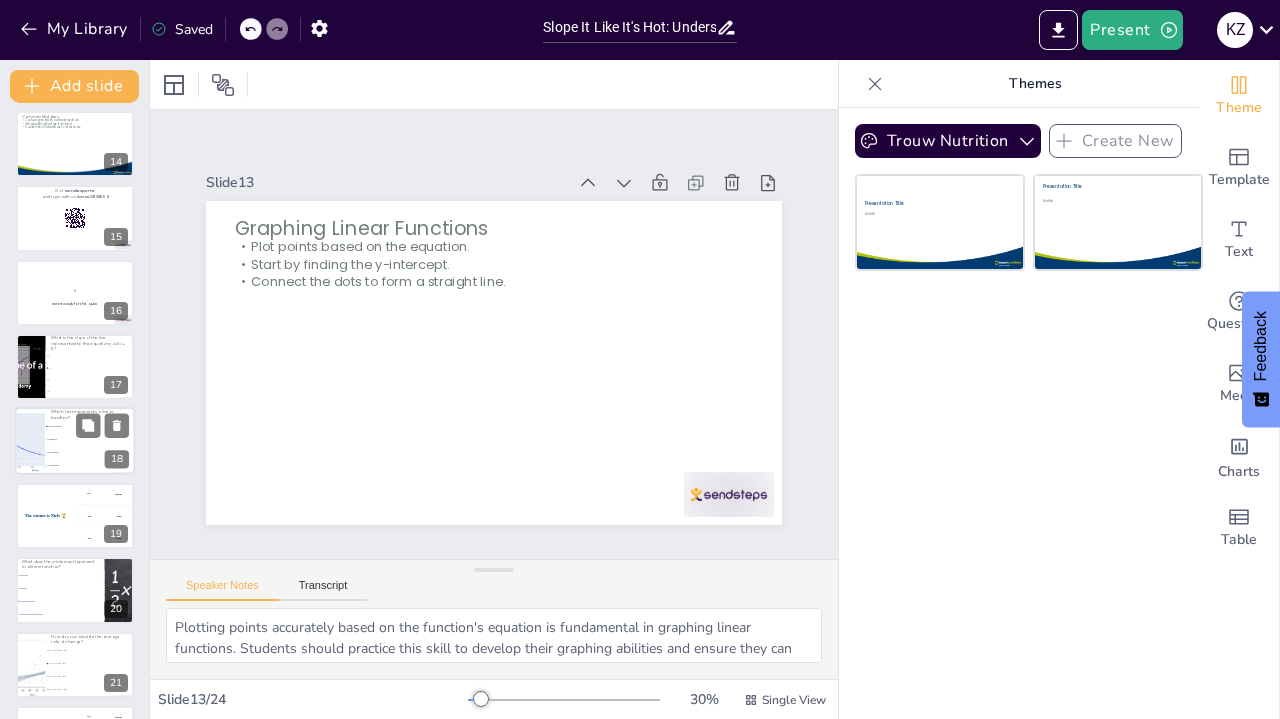 click at bounding box center [30, 442] 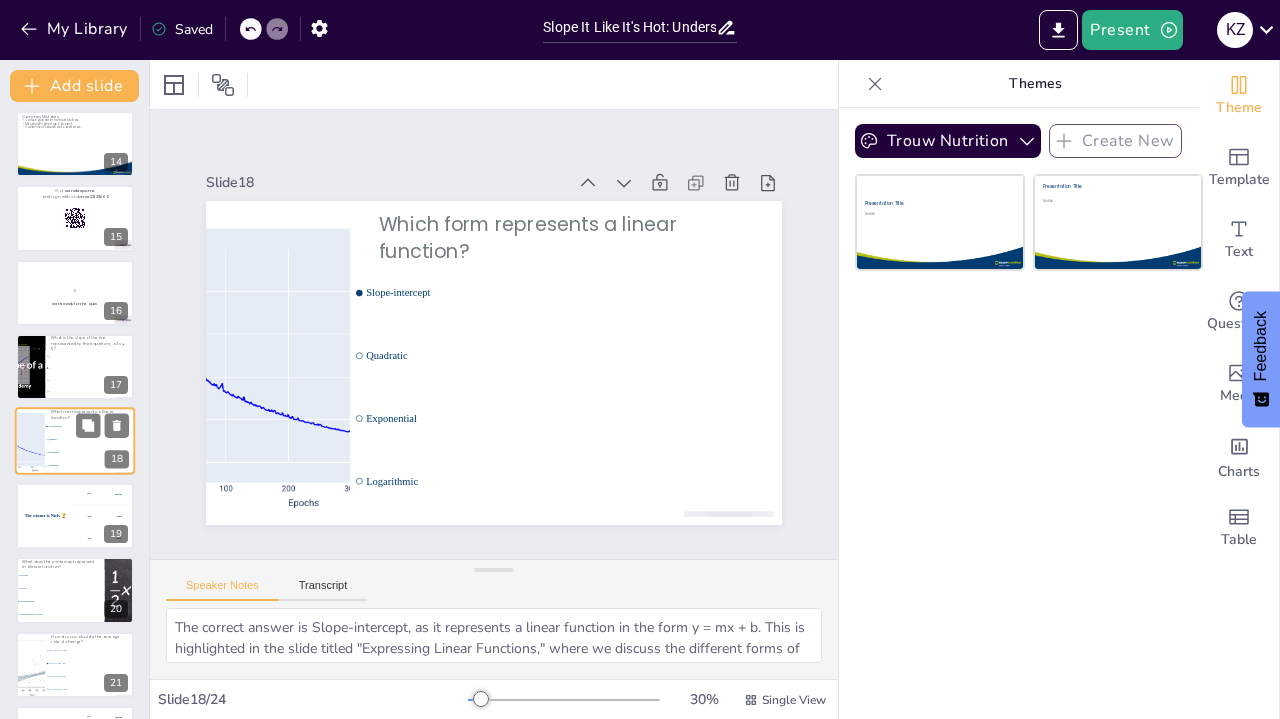 scroll, scrollTop: 1005, scrollLeft: 0, axis: vertical 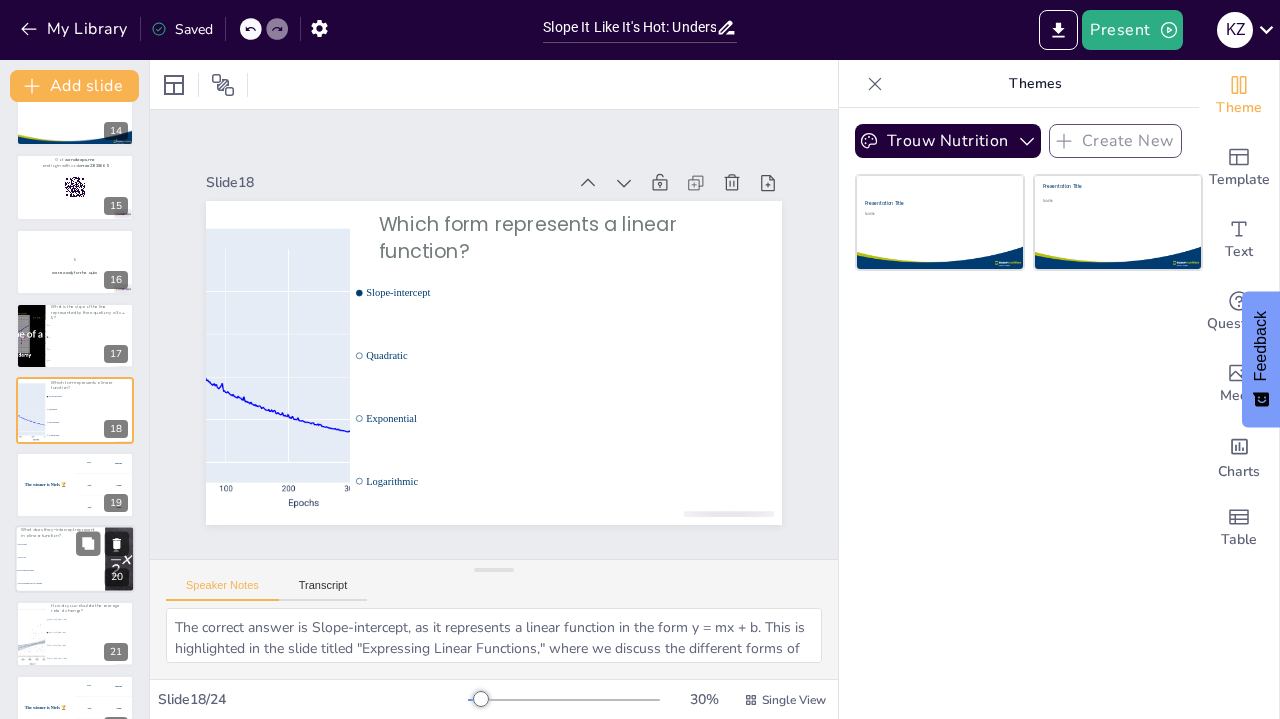 click on "The cost" at bounding box center [60, 558] 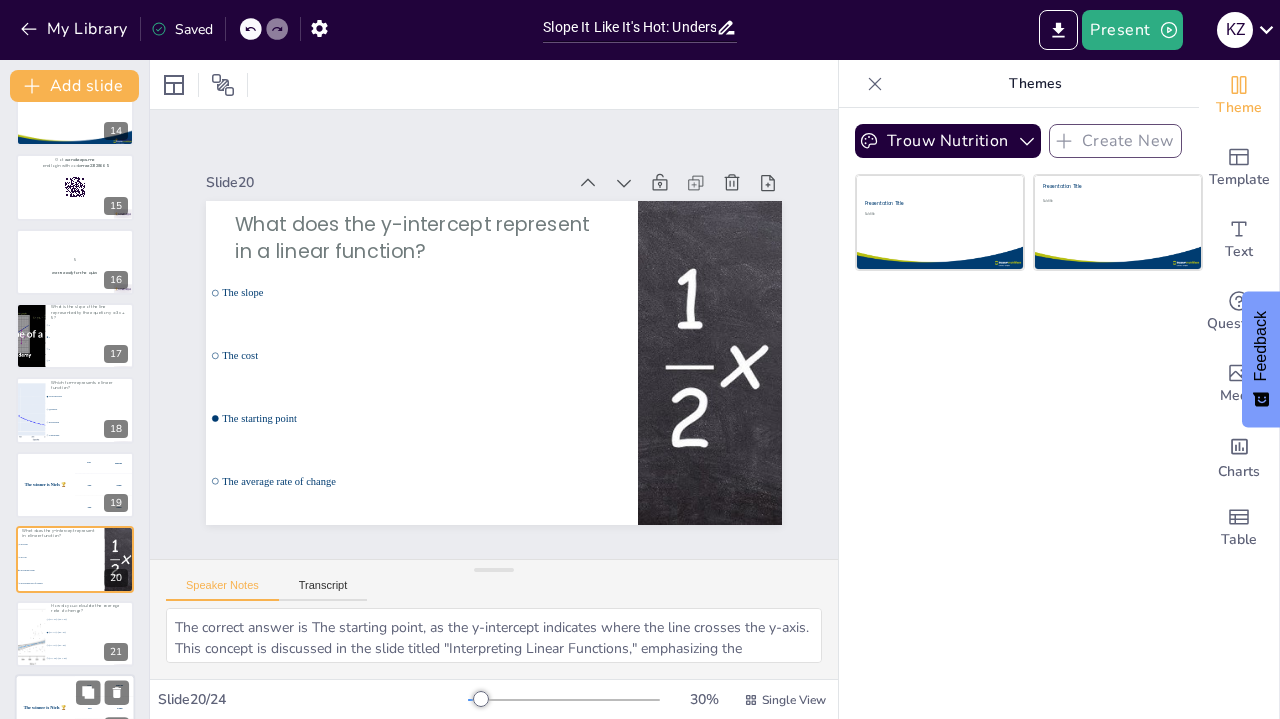 scroll, scrollTop: 1153, scrollLeft: 0, axis: vertical 